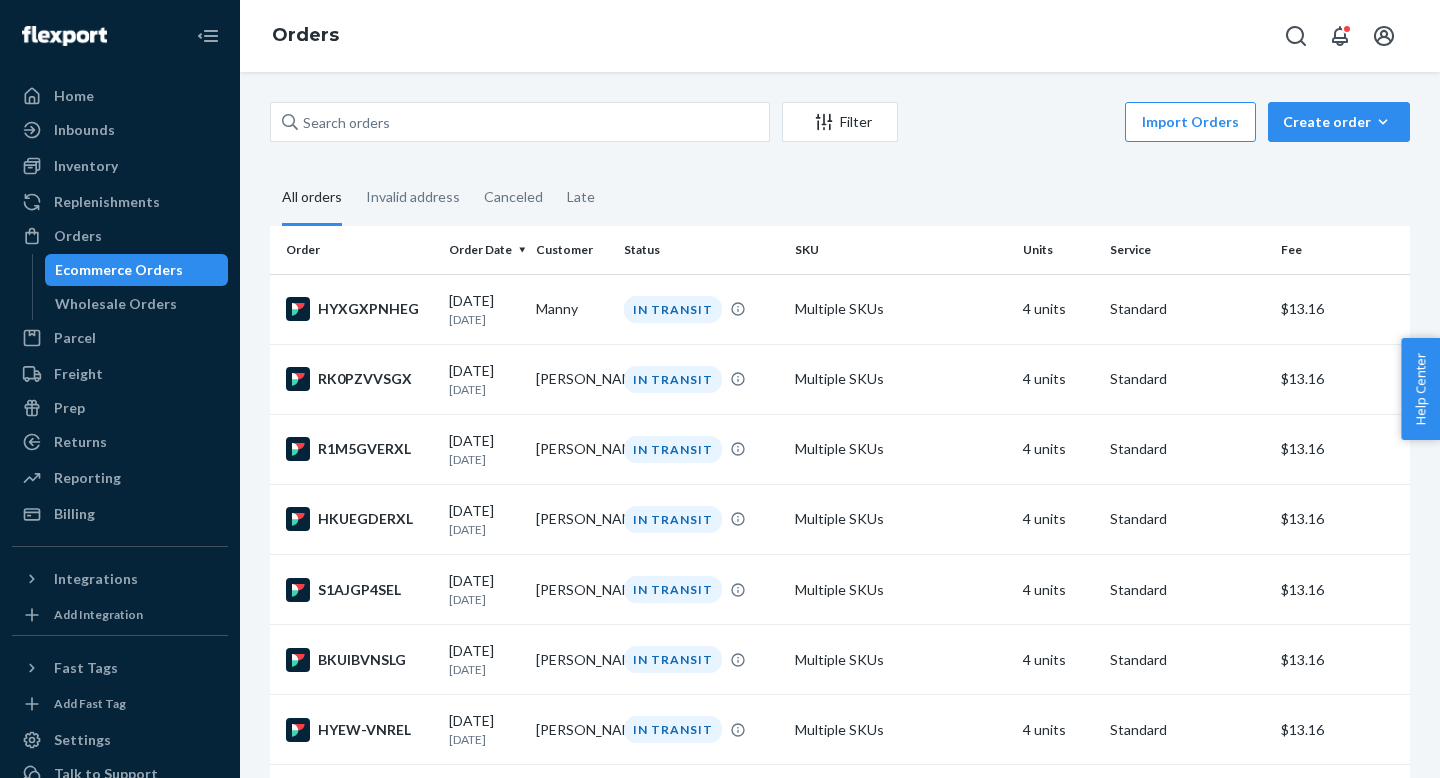 scroll, scrollTop: 0, scrollLeft: 0, axis: both 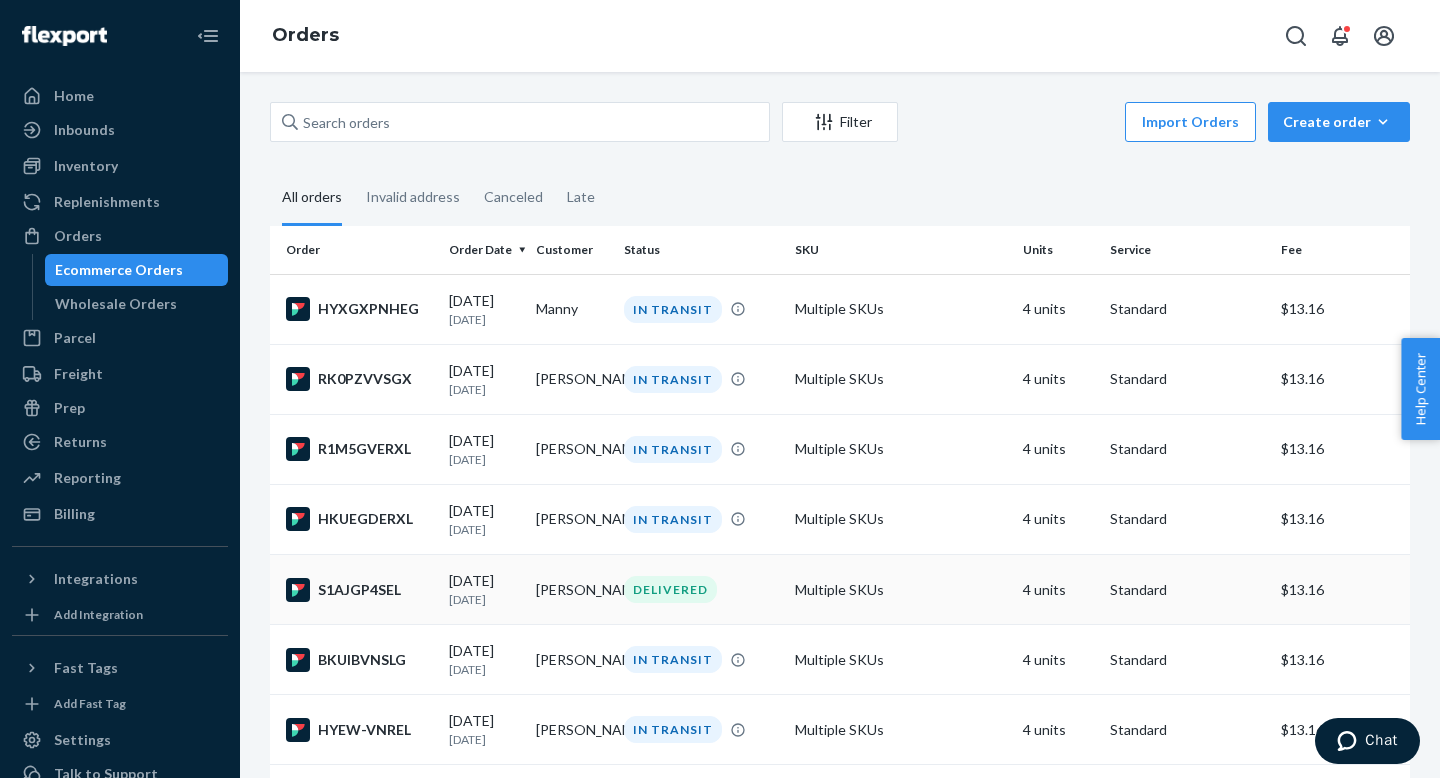 click on "[DATE]" at bounding box center (484, 599) 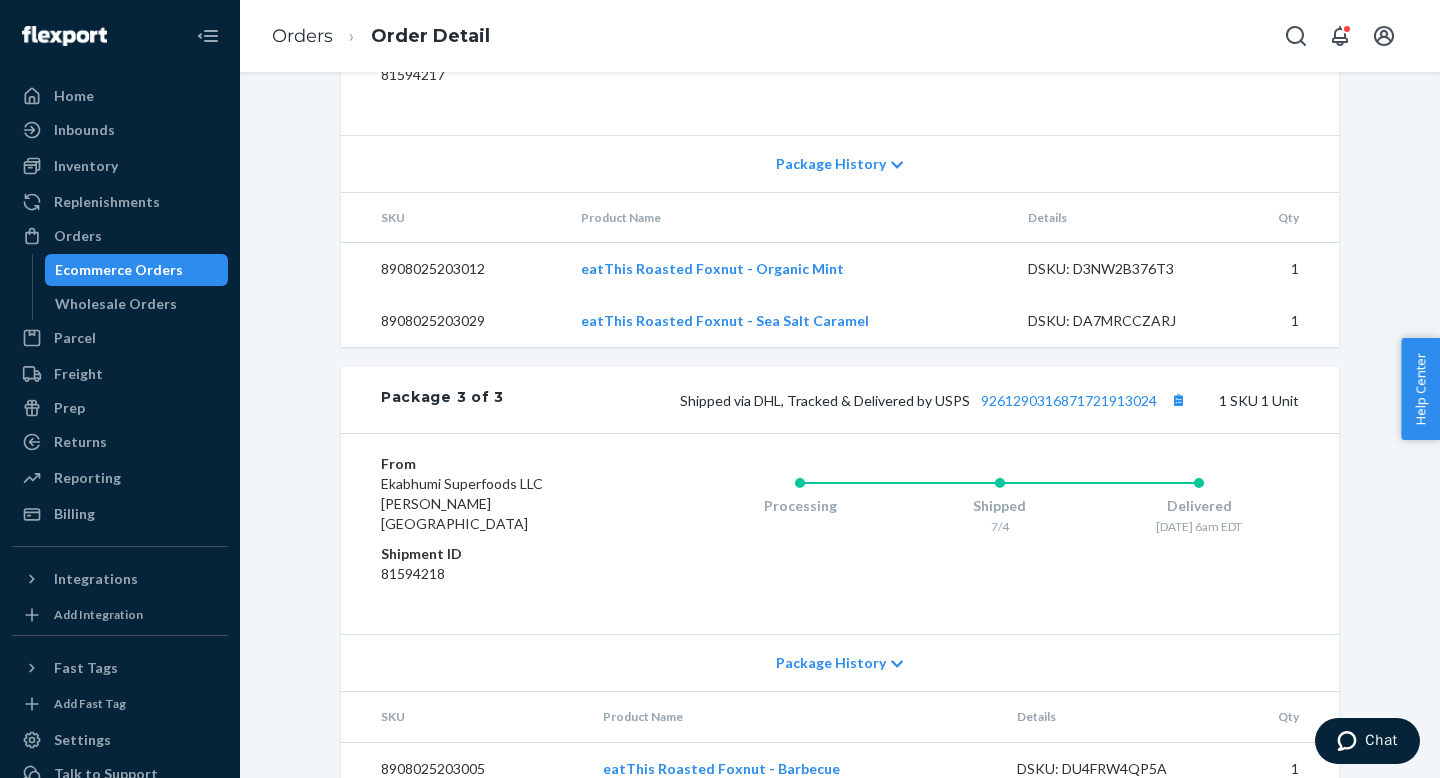 scroll, scrollTop: 1586, scrollLeft: 0, axis: vertical 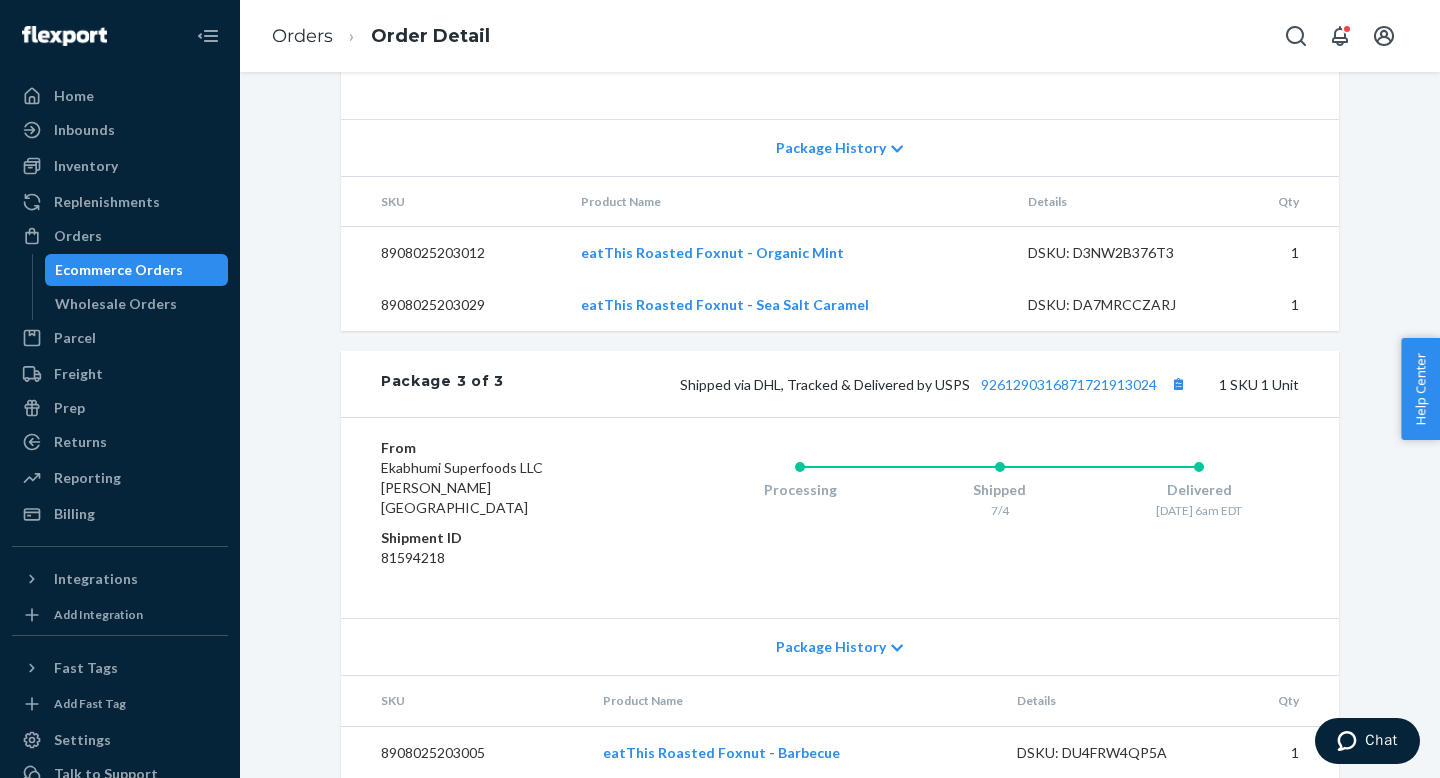 click on "Orders Order Detail" at bounding box center (381, 36) 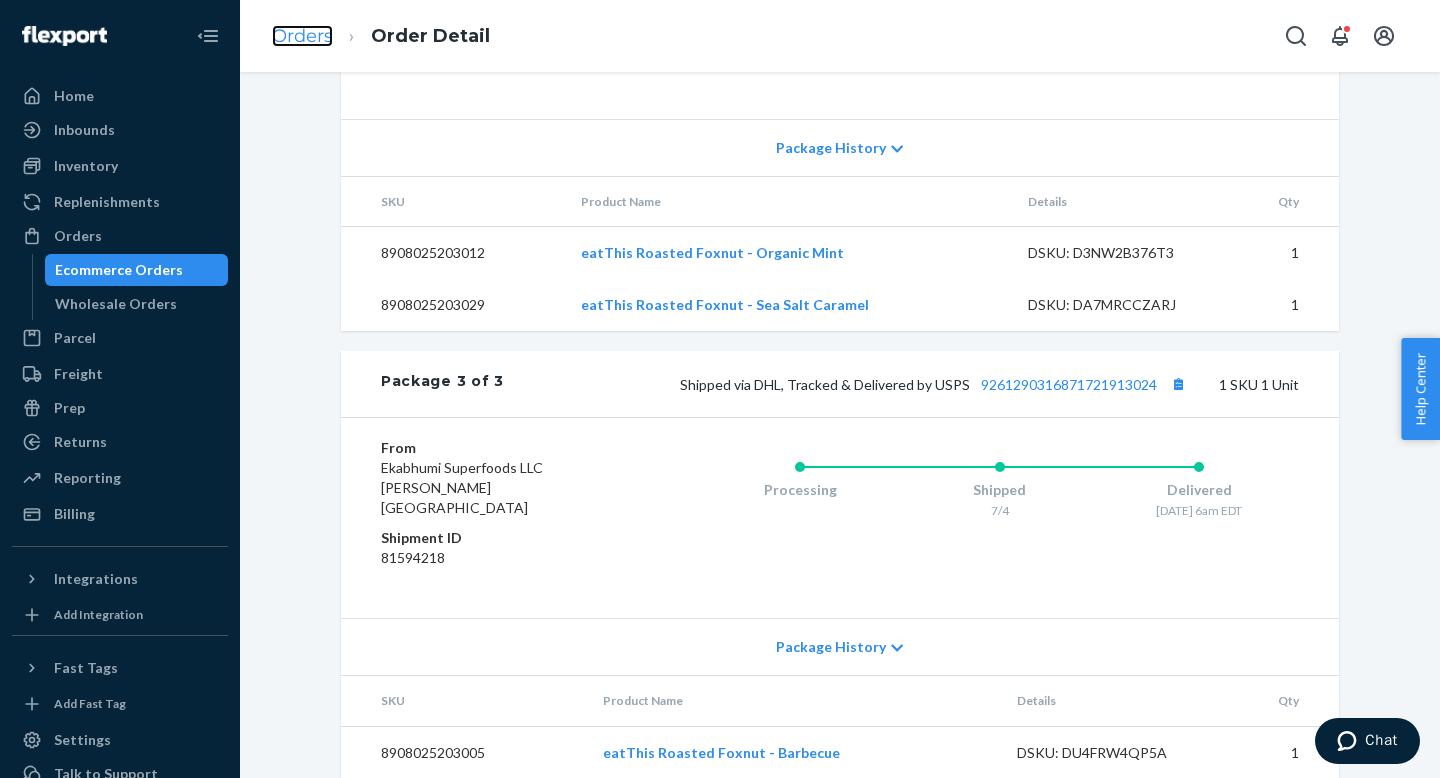 click on "Orders" at bounding box center [302, 36] 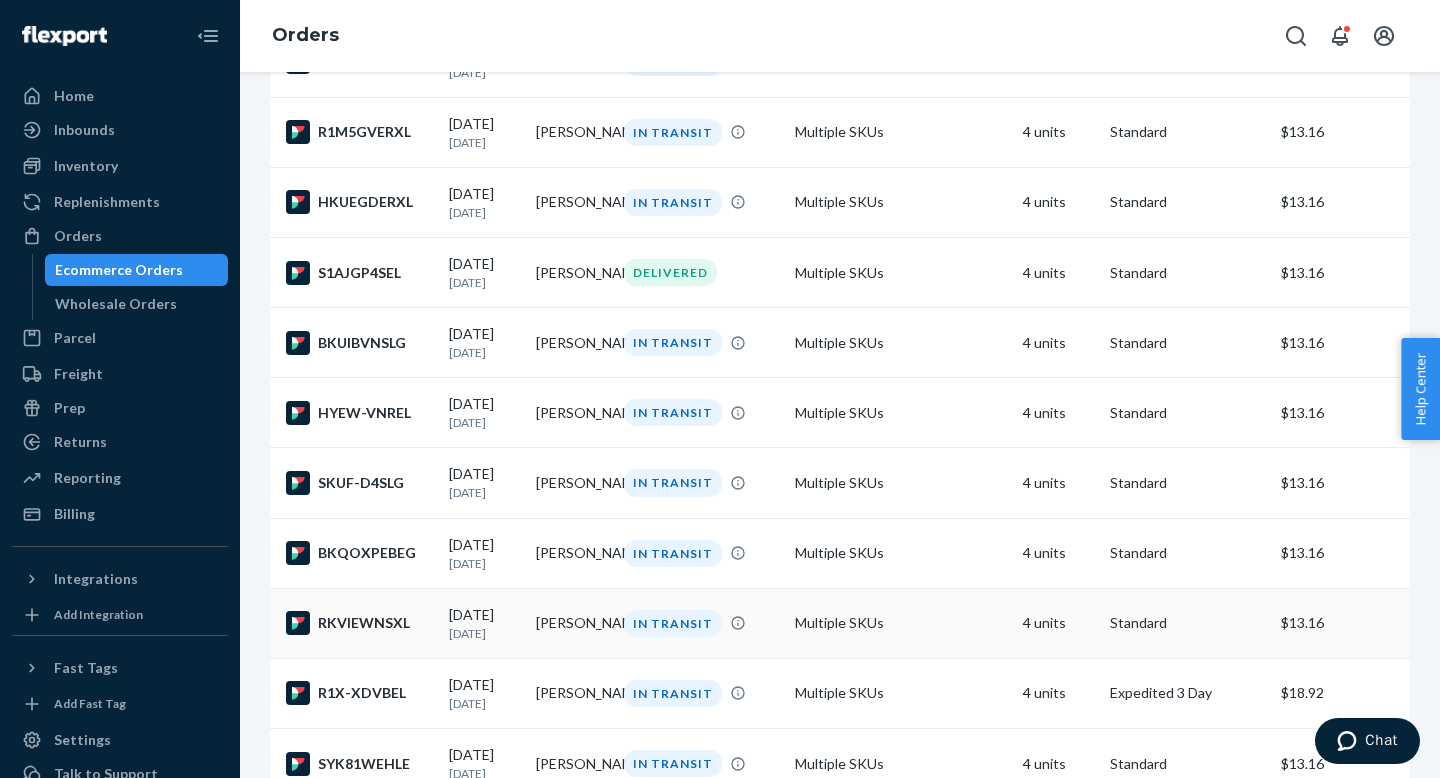 scroll, scrollTop: 322, scrollLeft: 0, axis: vertical 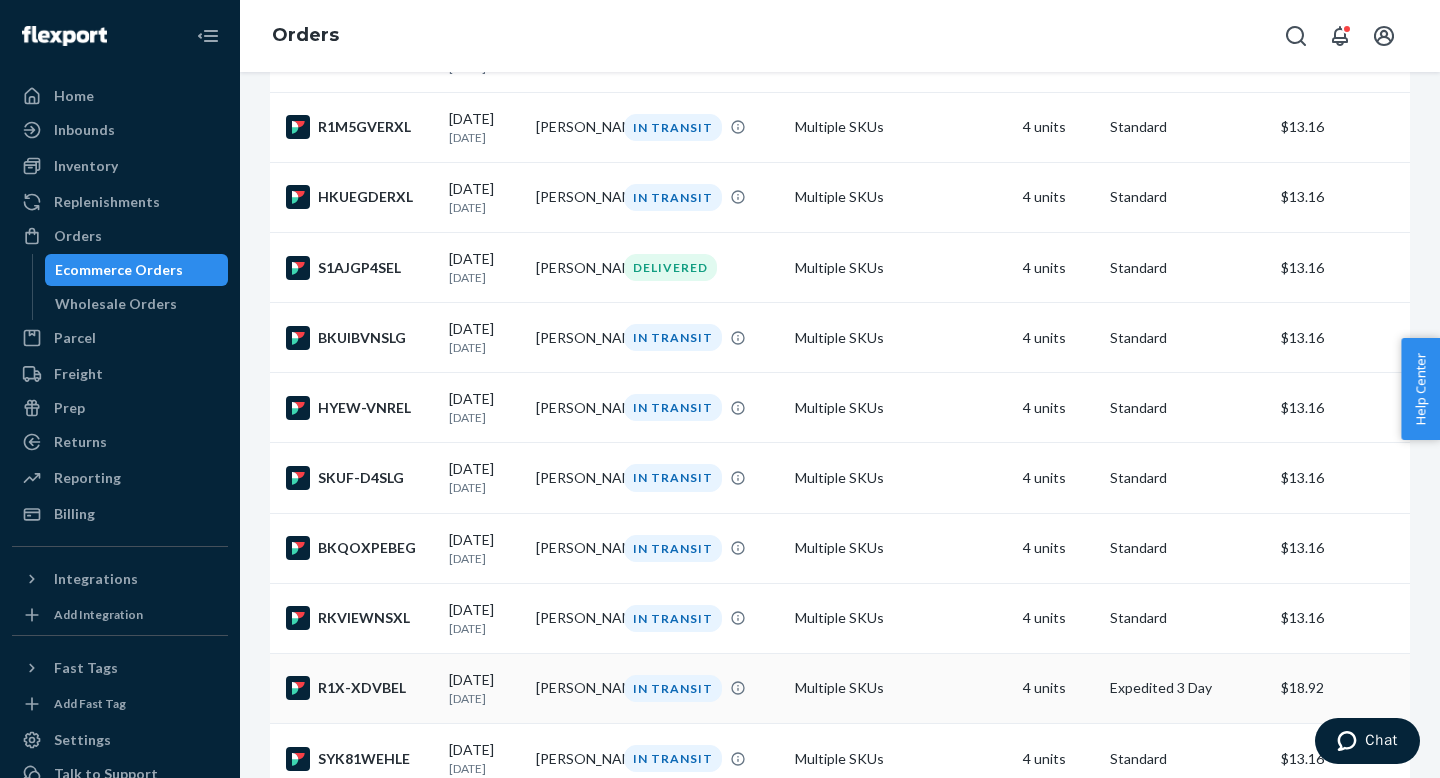click on "[DATE] [DATE]" at bounding box center (484, 688) 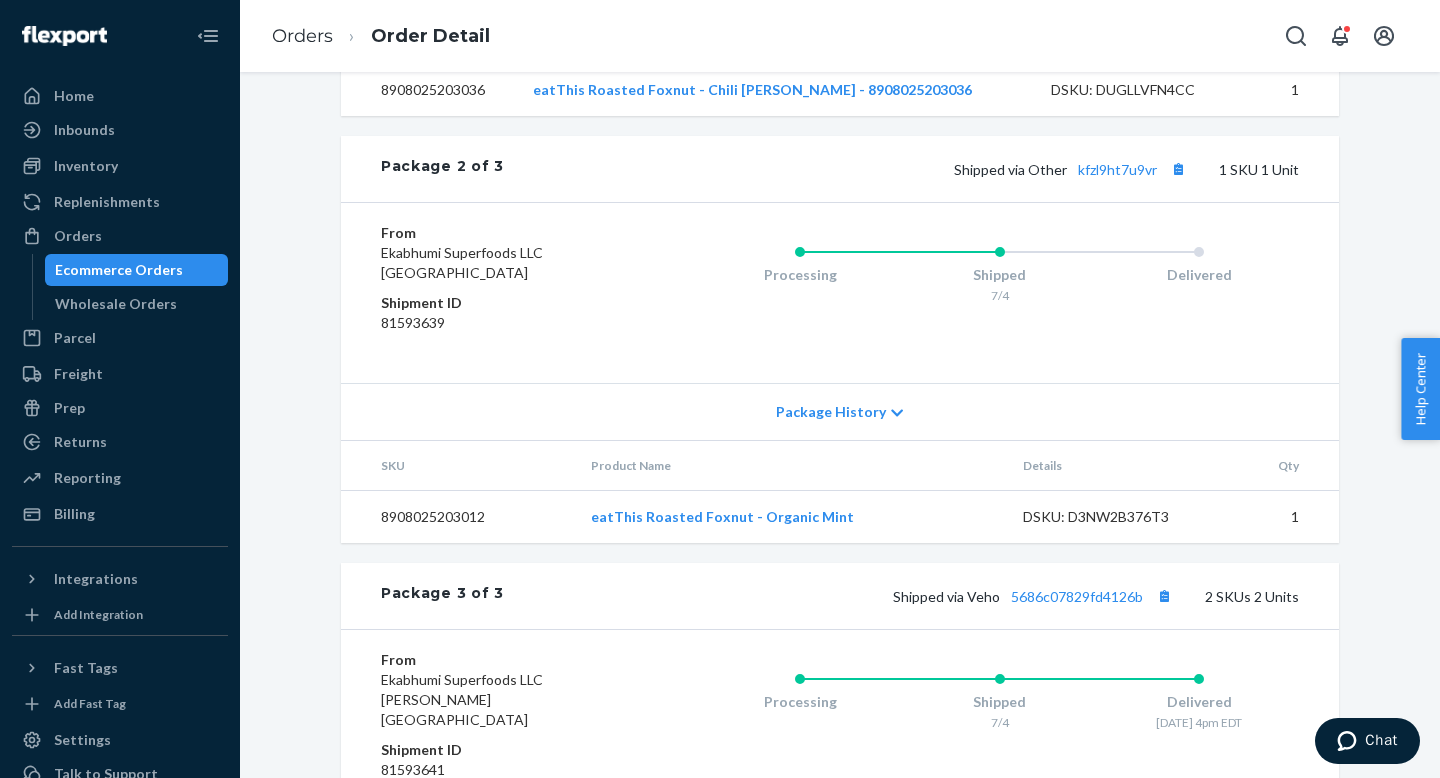 scroll, scrollTop: 1323, scrollLeft: 0, axis: vertical 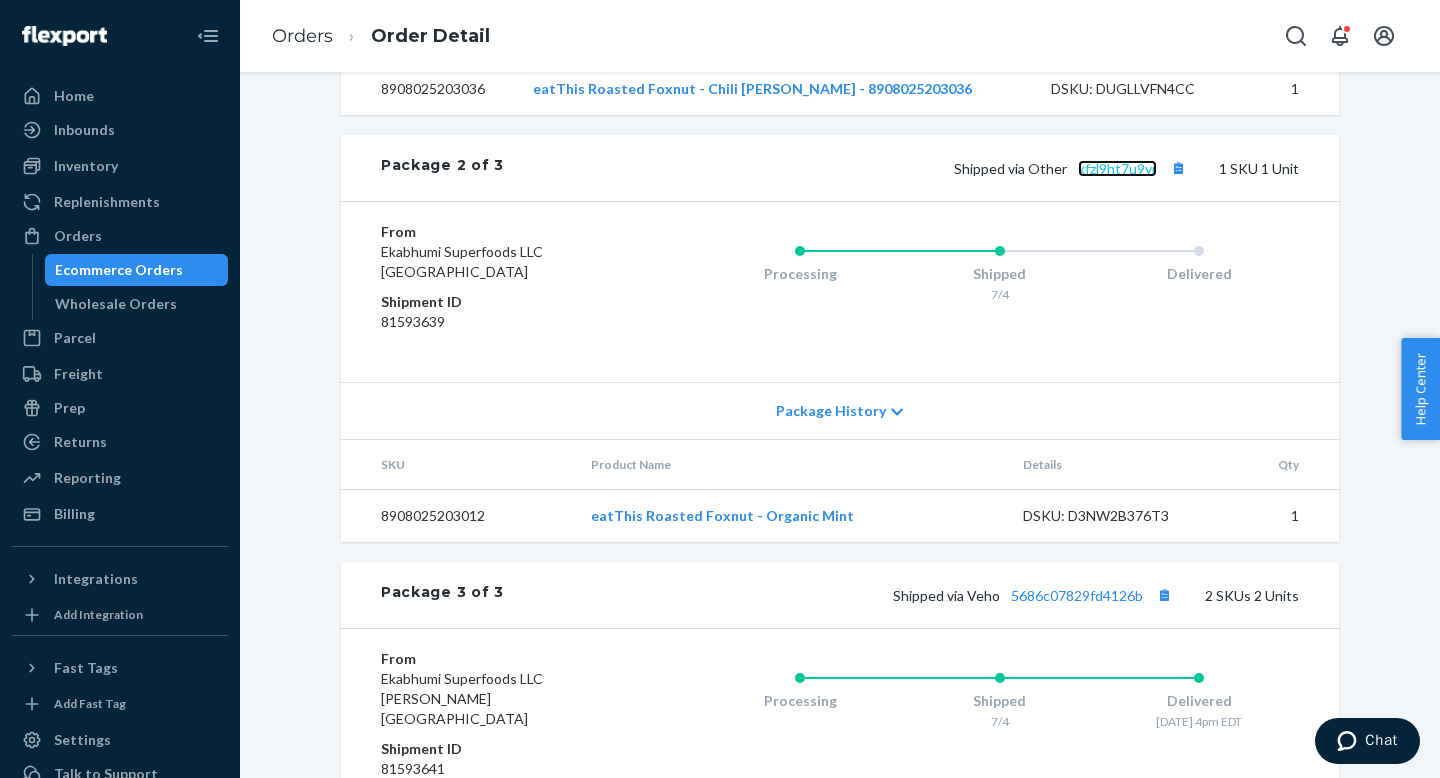 click on "kfzl9ht7u9vr" at bounding box center [1117, 168] 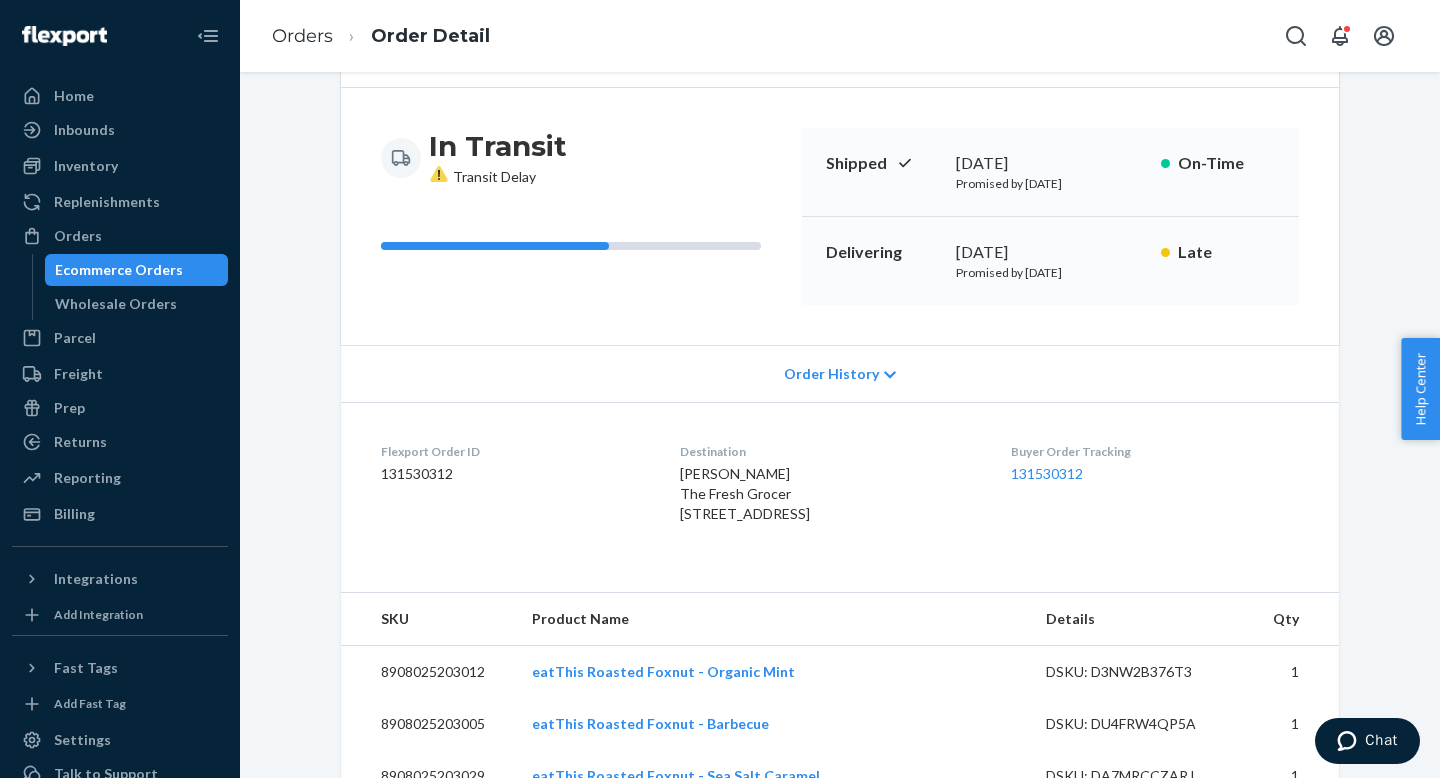 scroll, scrollTop: 0, scrollLeft: 0, axis: both 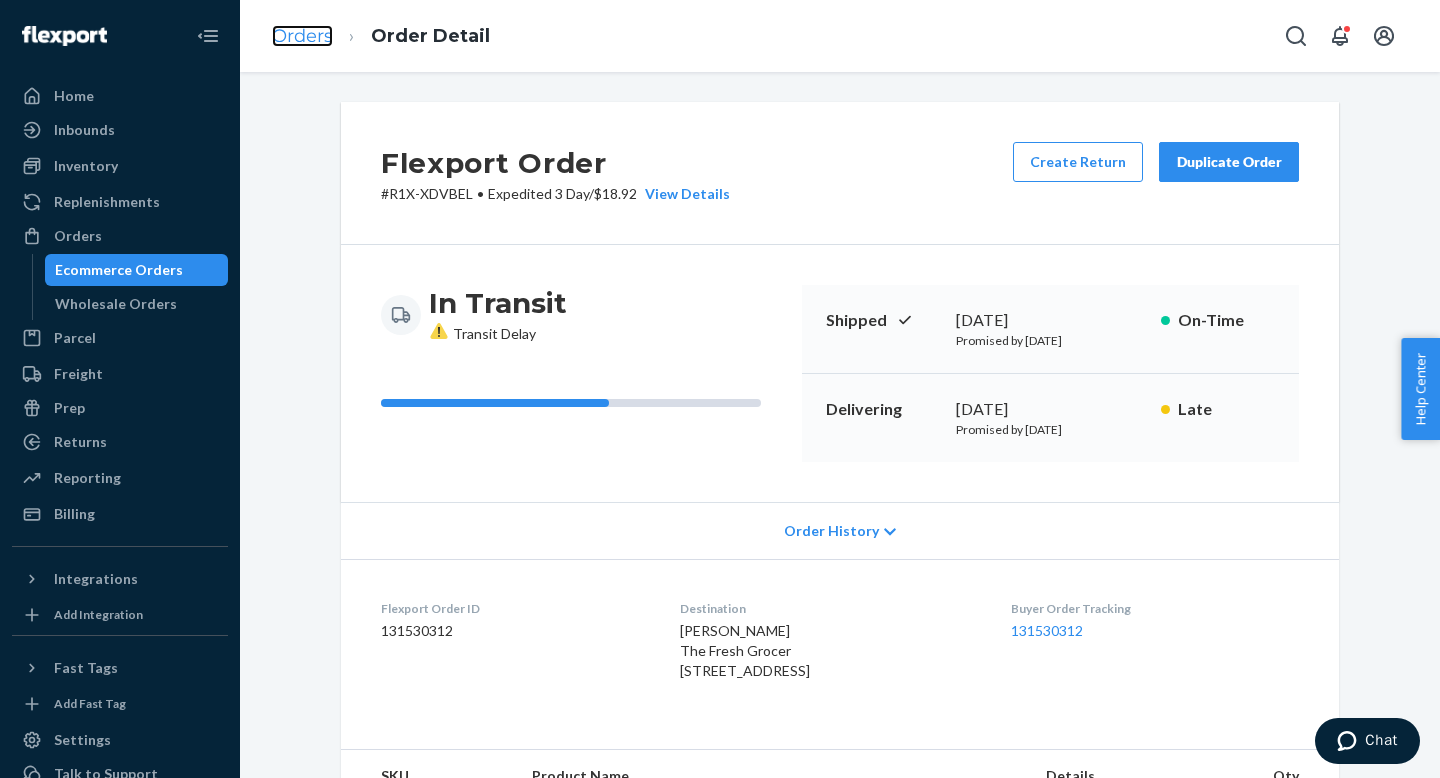 click on "Orders" at bounding box center [302, 36] 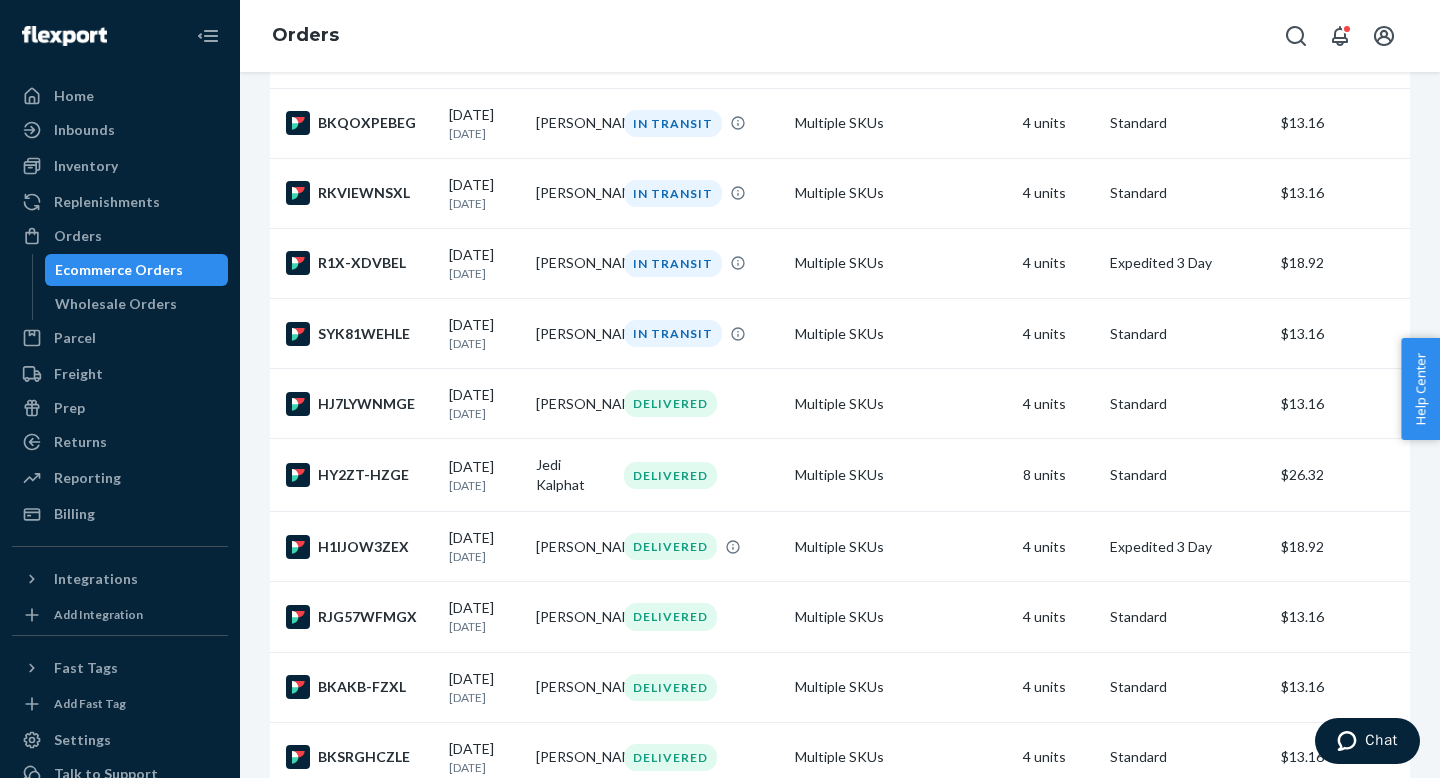 scroll, scrollTop: 749, scrollLeft: 0, axis: vertical 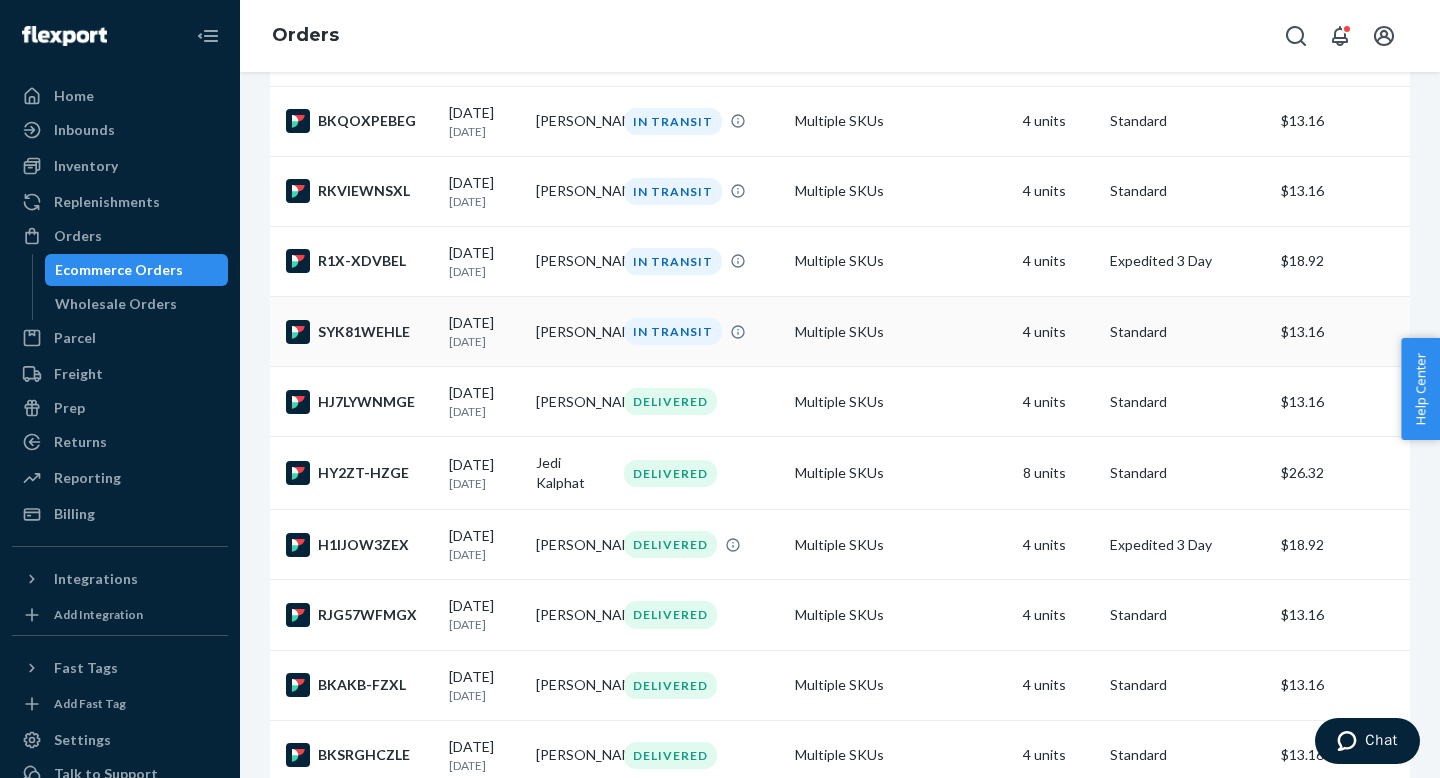 click on "[DATE]" at bounding box center (484, 341) 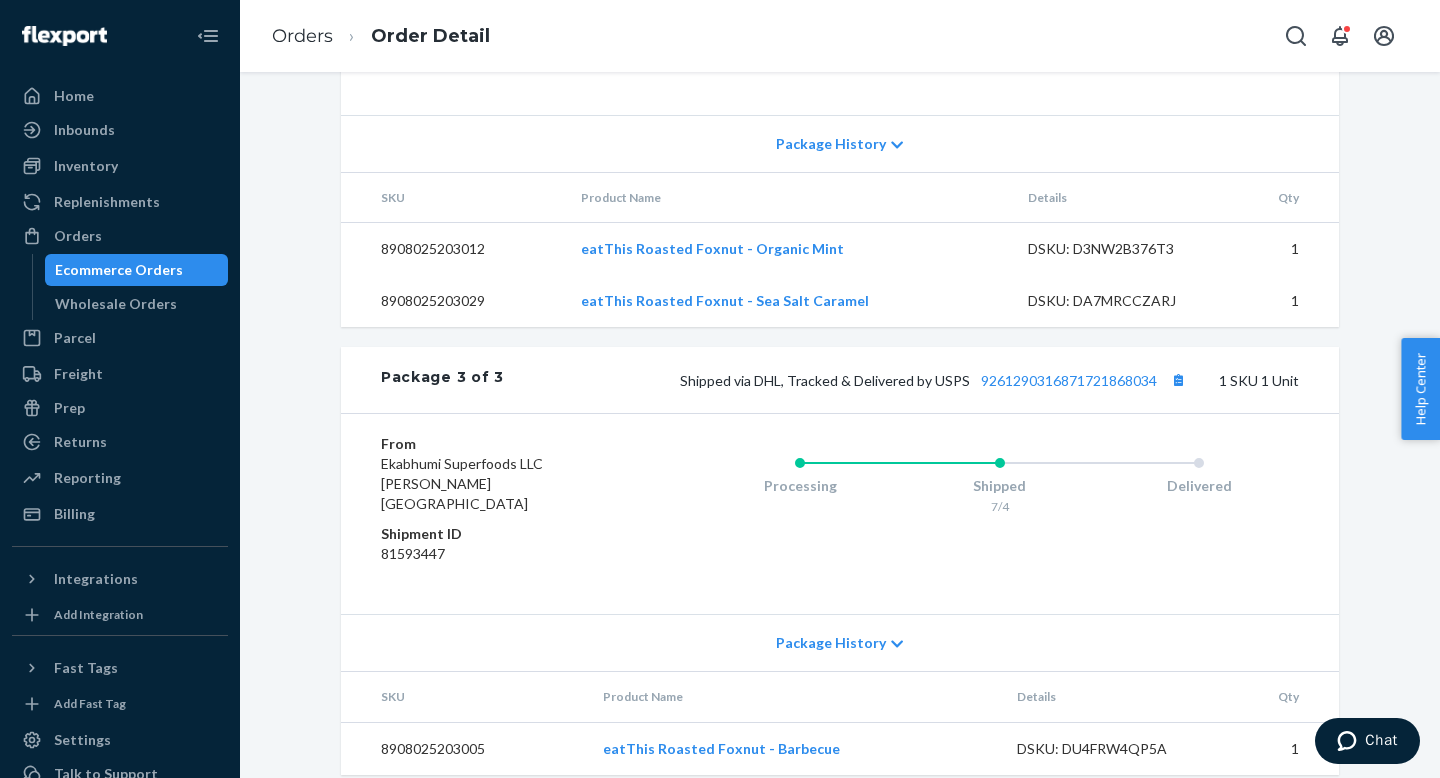 scroll, scrollTop: 1572, scrollLeft: 0, axis: vertical 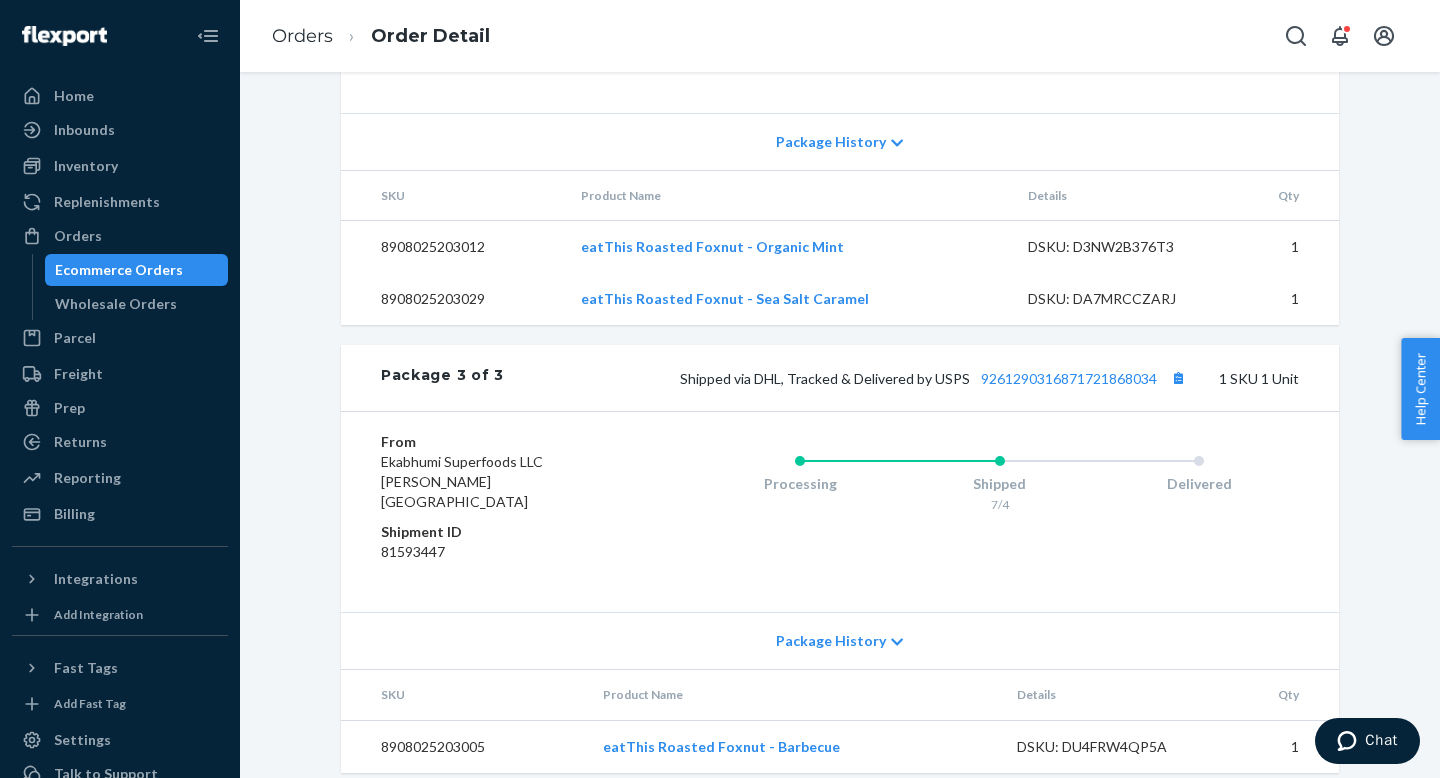 click on "Package 3 of 3 Shipped via DHL, Tracked & Delivered by USPS   9261290316871721868034 1   SKU   1   Unit" at bounding box center [840, 378] 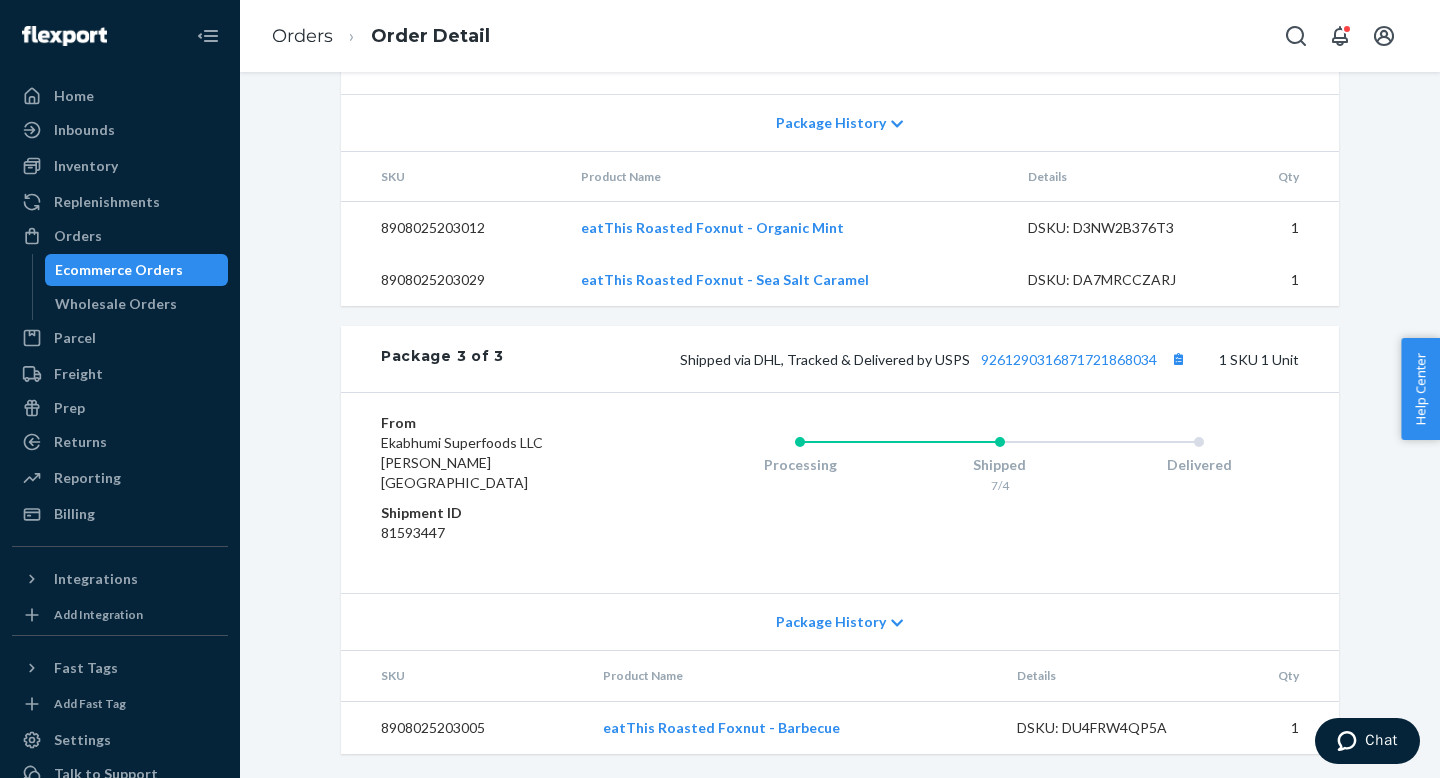 click on "Package 3 of 3 Shipped via DHL, Tracked & Delivered by USPS   9261290316871721868034 1   SKU   1   Unit" at bounding box center (840, 359) 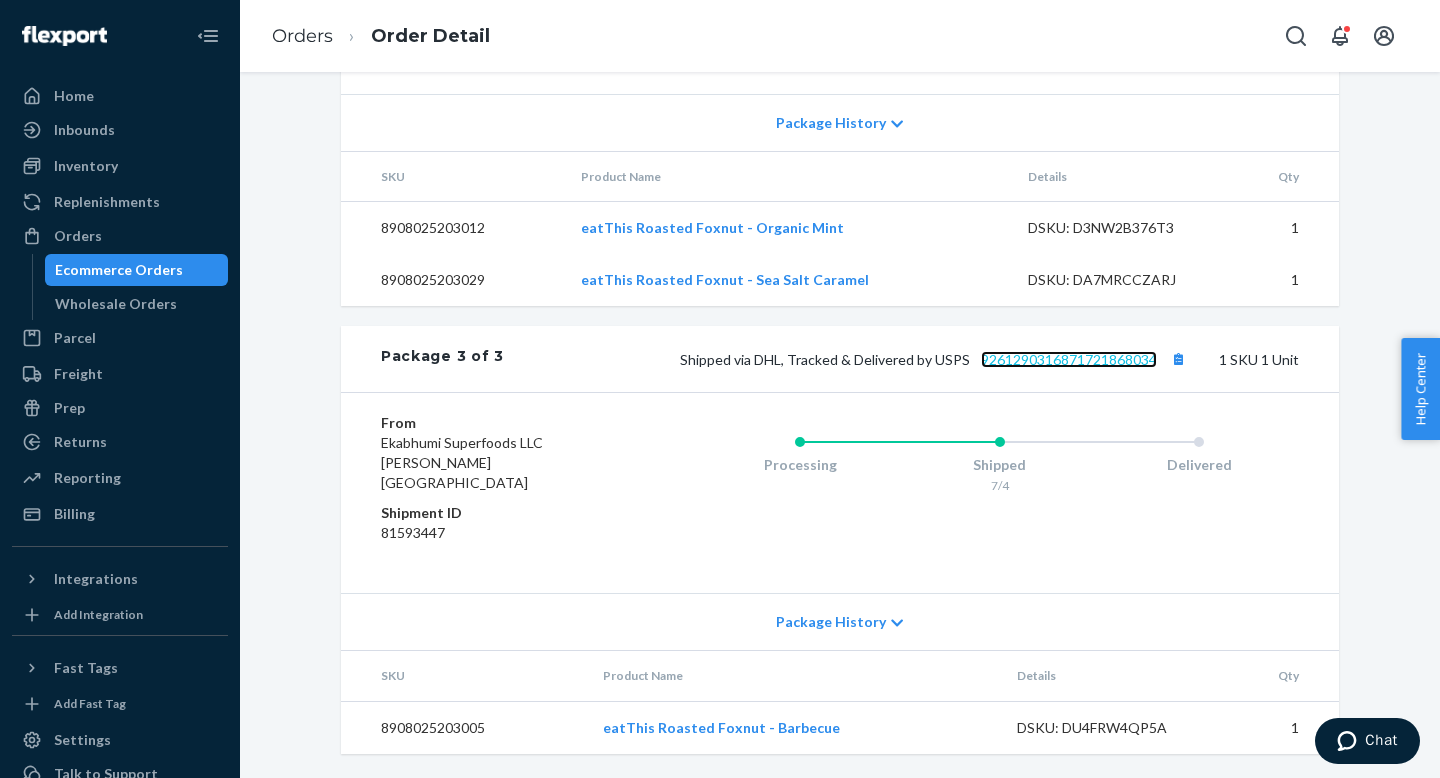 click on "9261290316871721868034" at bounding box center (1069, 359) 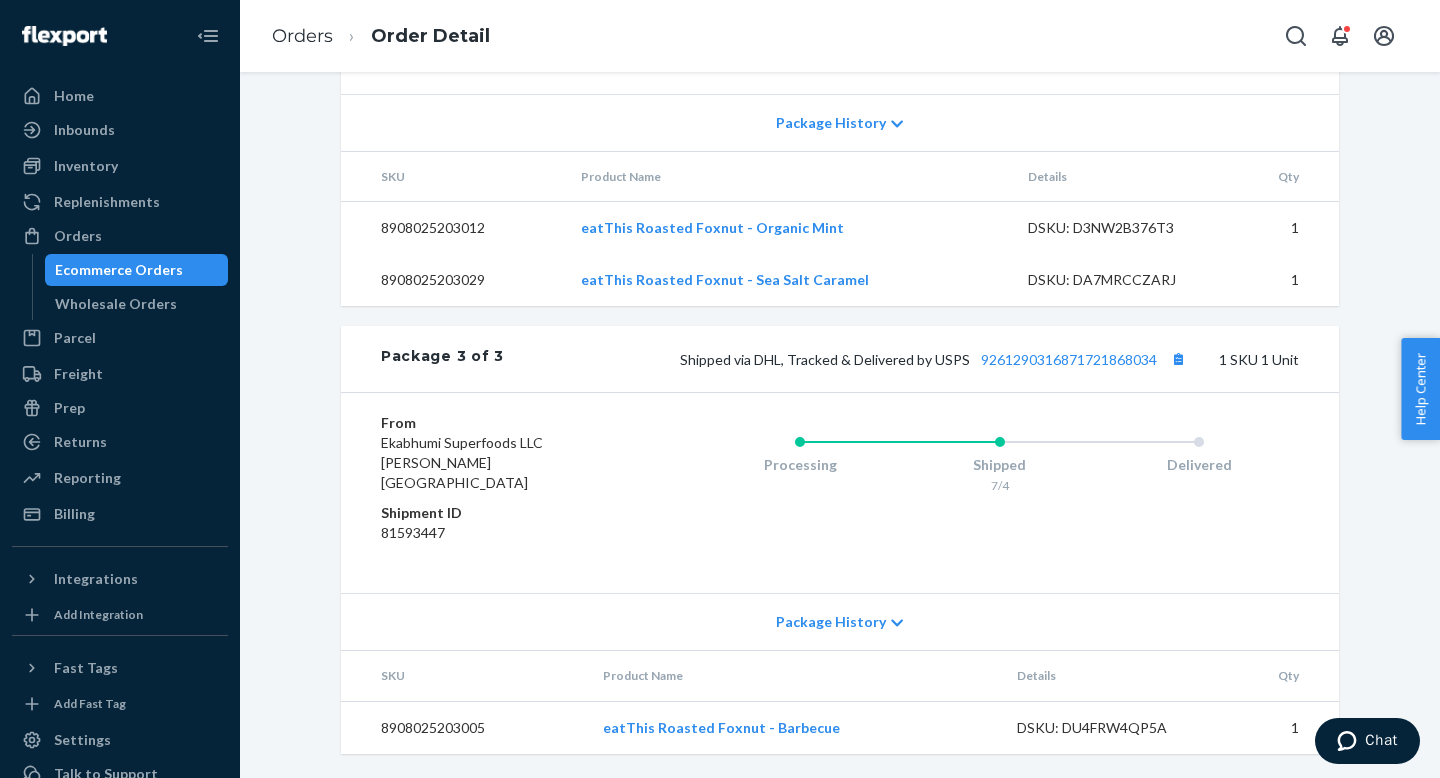click on "Orders Ecommerce Orders Wholesale Orders" at bounding box center (120, 270) 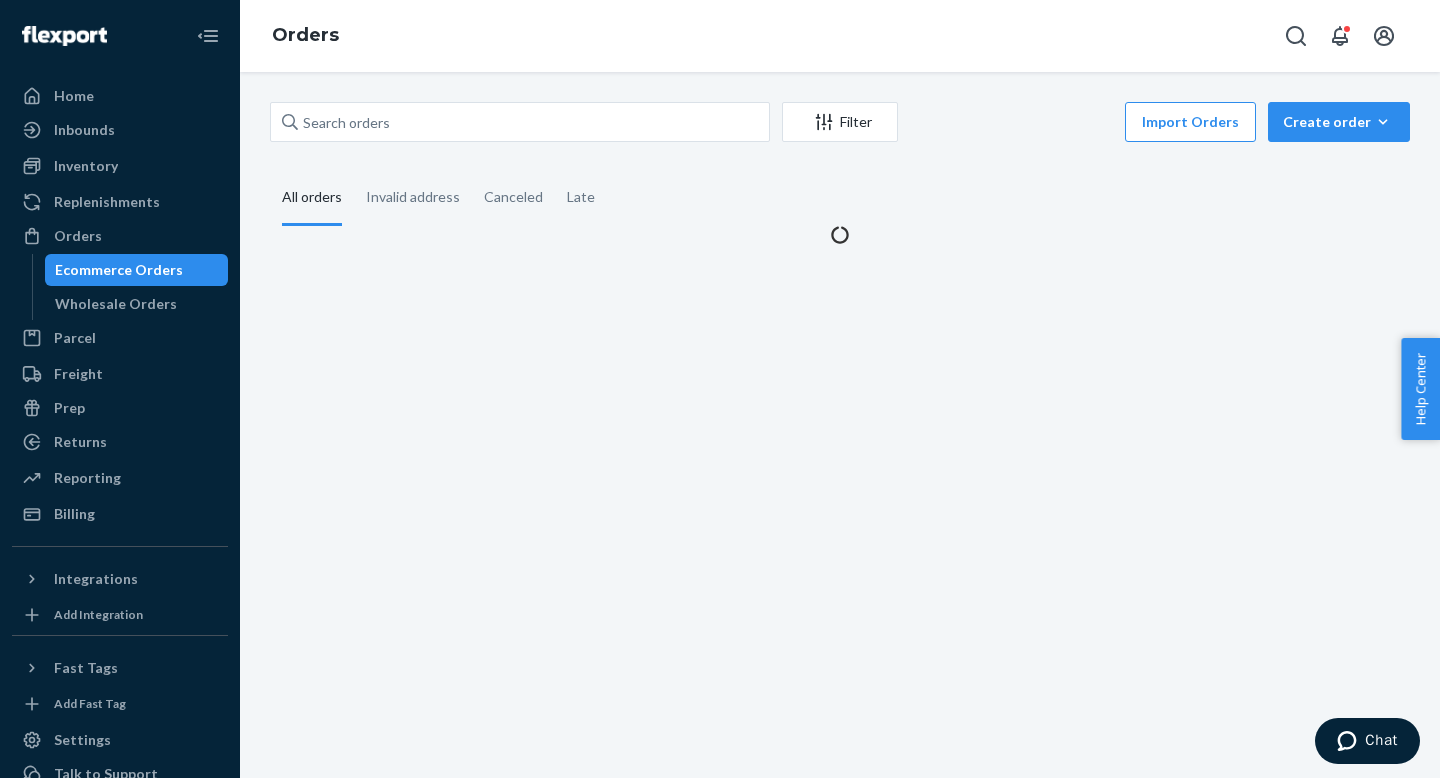 scroll, scrollTop: 0, scrollLeft: 0, axis: both 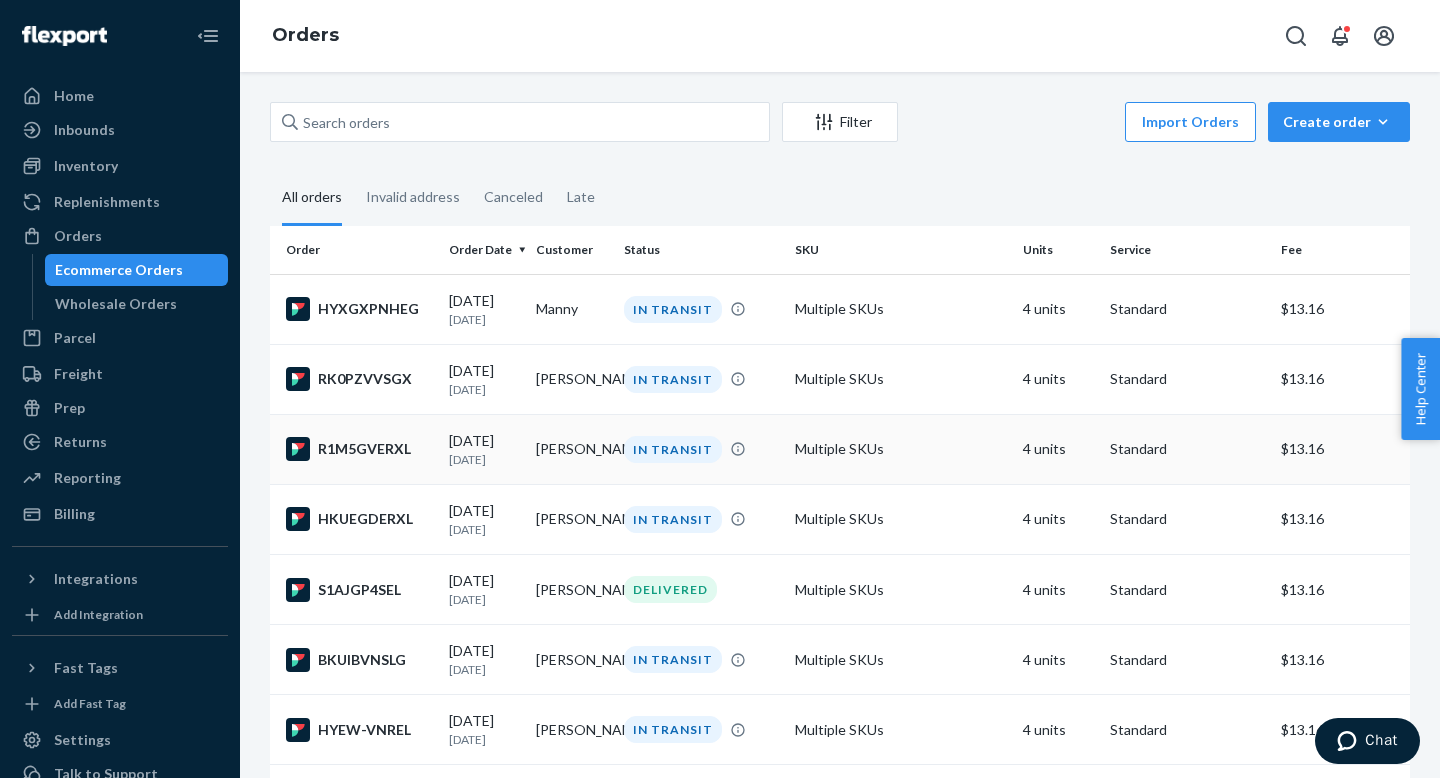 click on "[DATE]" at bounding box center (484, 459) 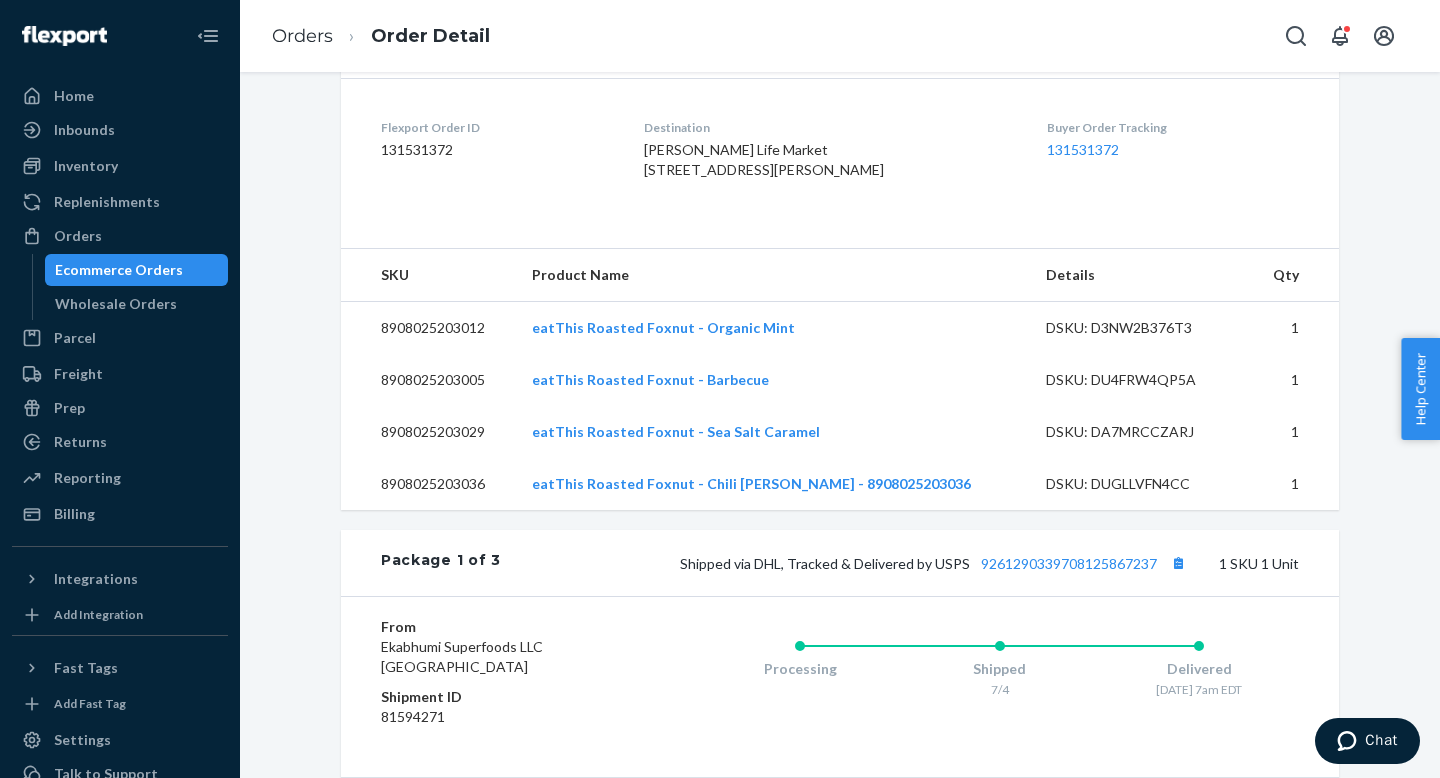 scroll, scrollTop: 484, scrollLeft: 0, axis: vertical 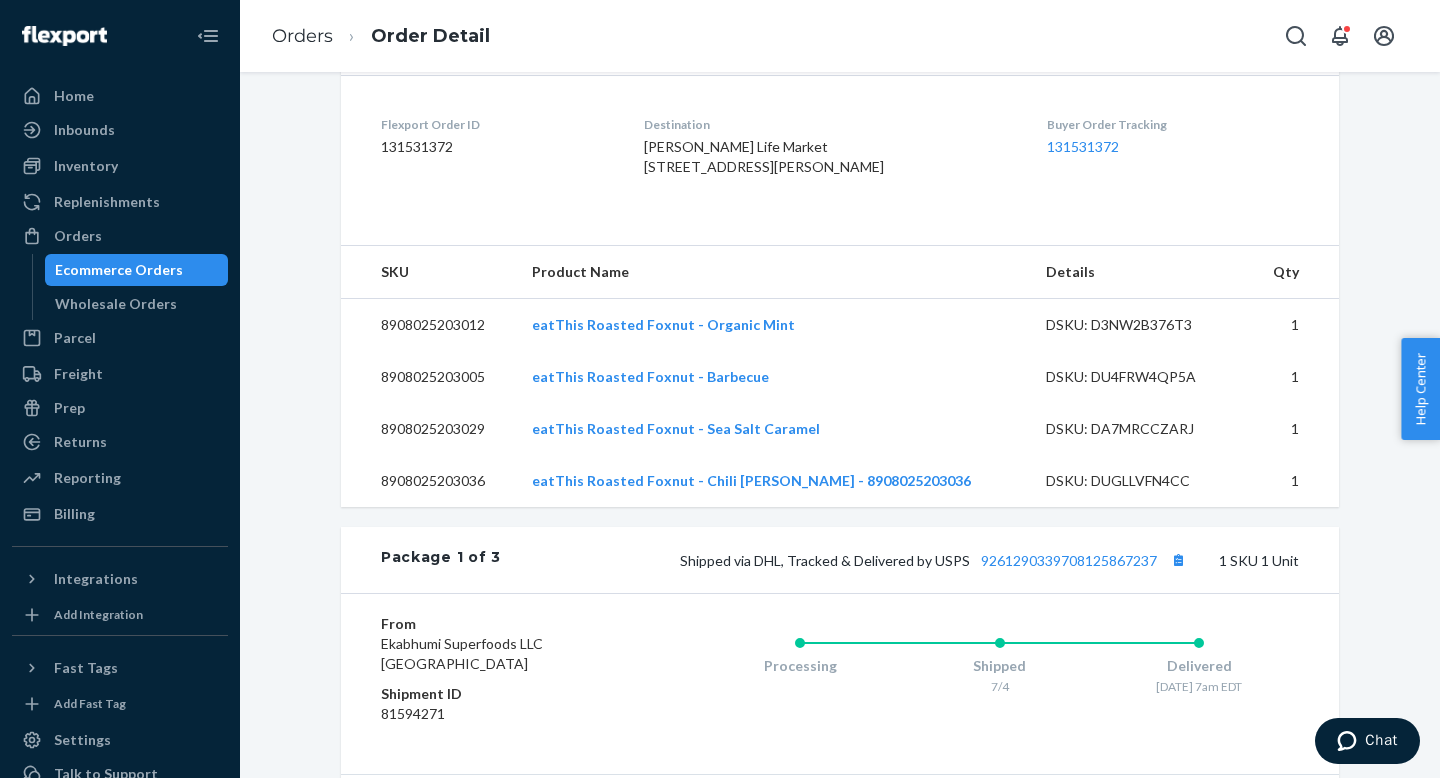click on "Ecommerce Orders" at bounding box center (137, 270) 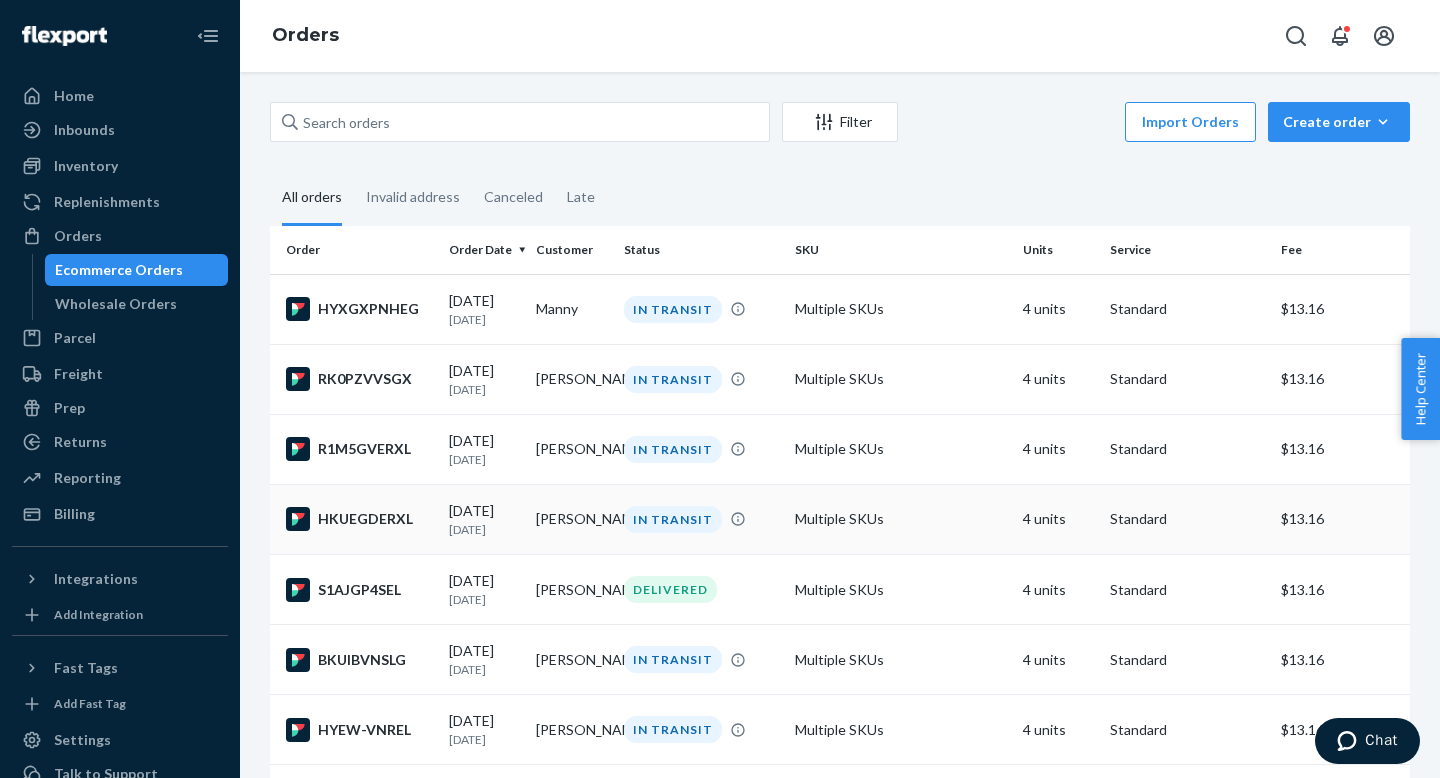 click on "[DATE] [DATE]" at bounding box center [484, 519] 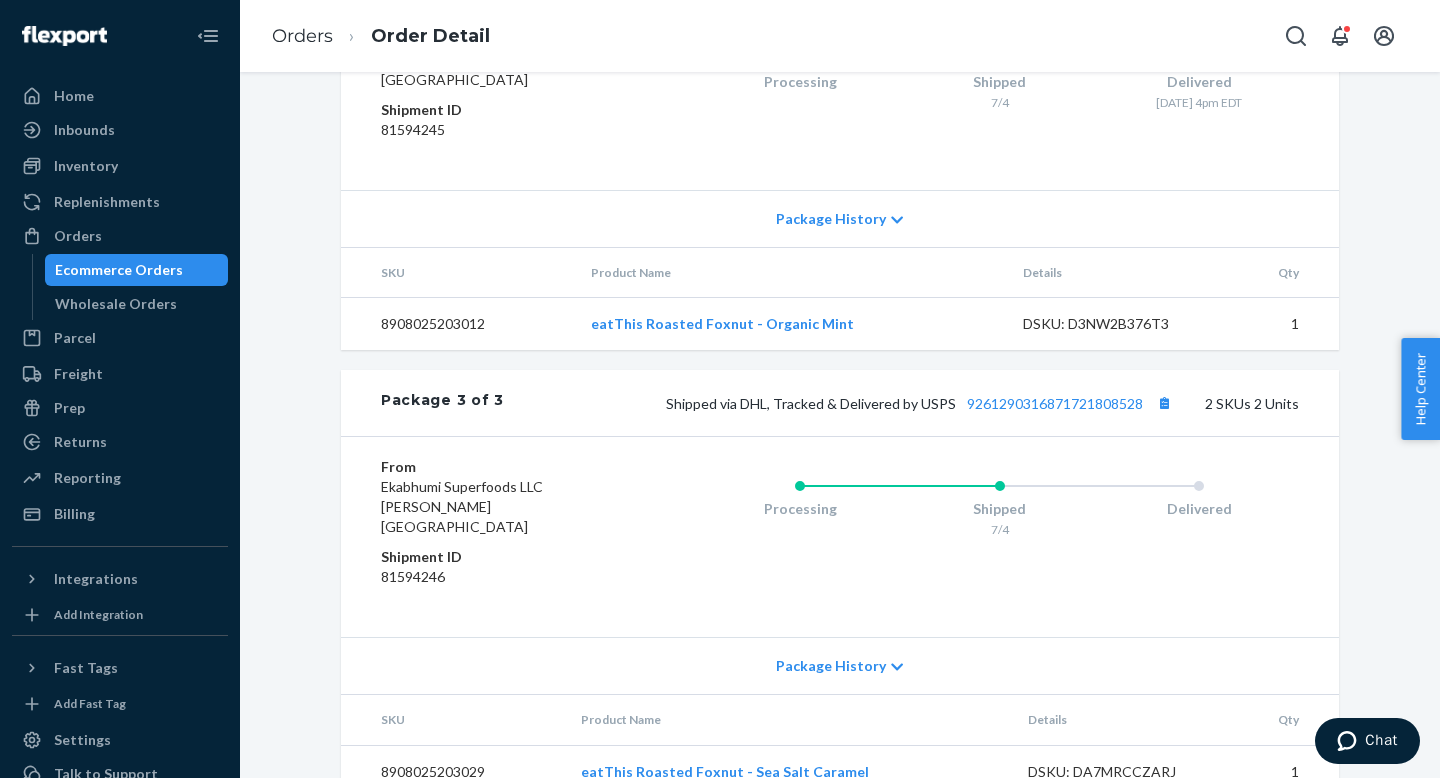 scroll, scrollTop: 1556, scrollLeft: 0, axis: vertical 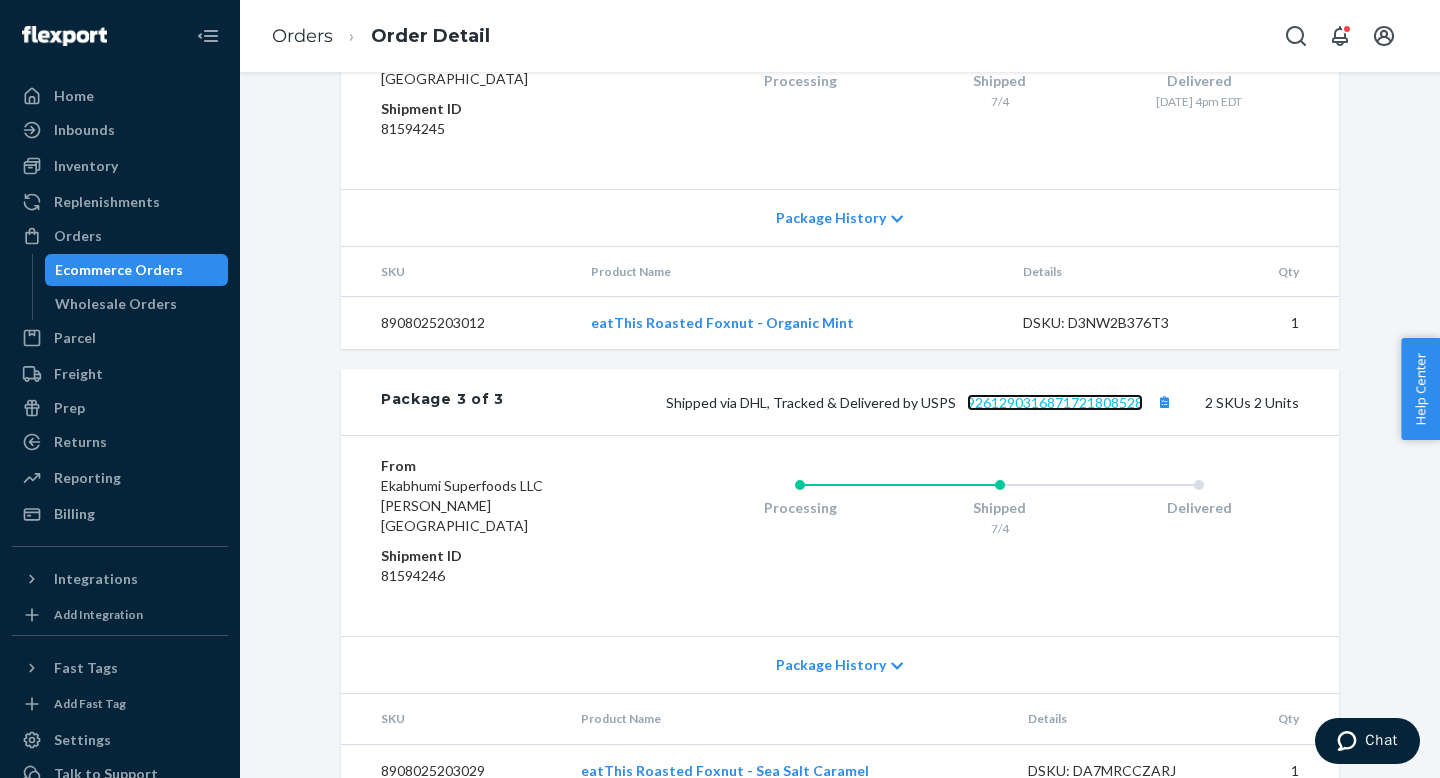 click on "9261290316871721808528" at bounding box center (1055, 402) 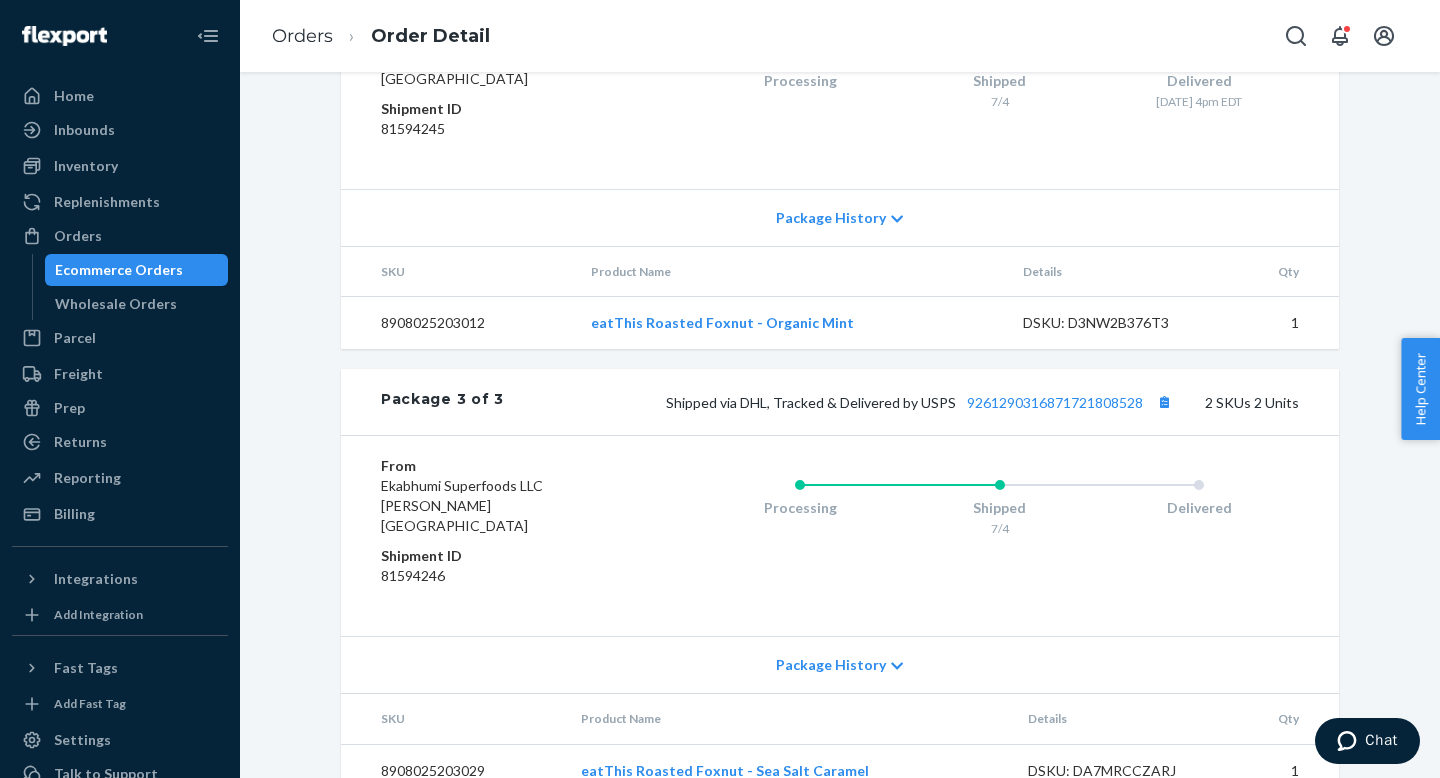click on "Ecommerce Orders" at bounding box center (137, 270) 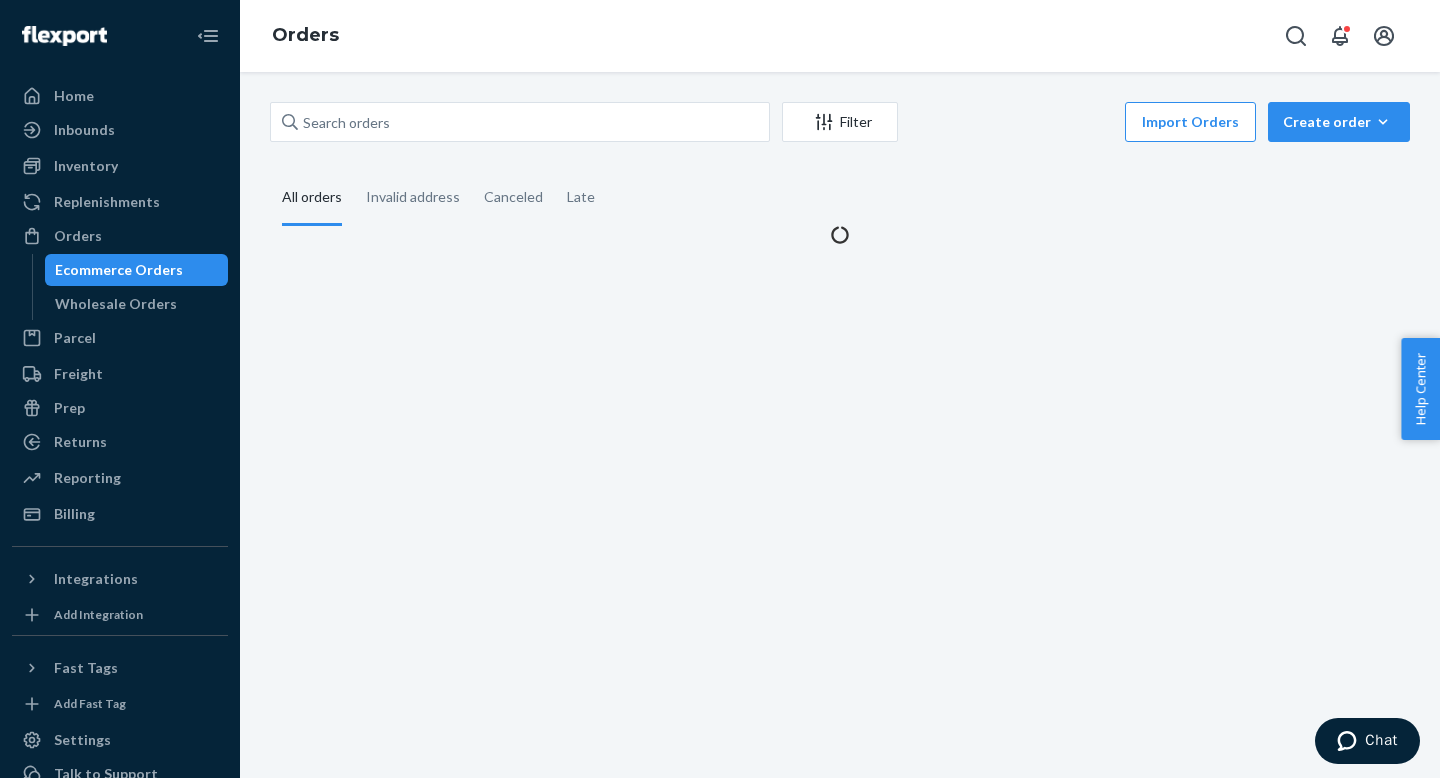 scroll, scrollTop: 0, scrollLeft: 0, axis: both 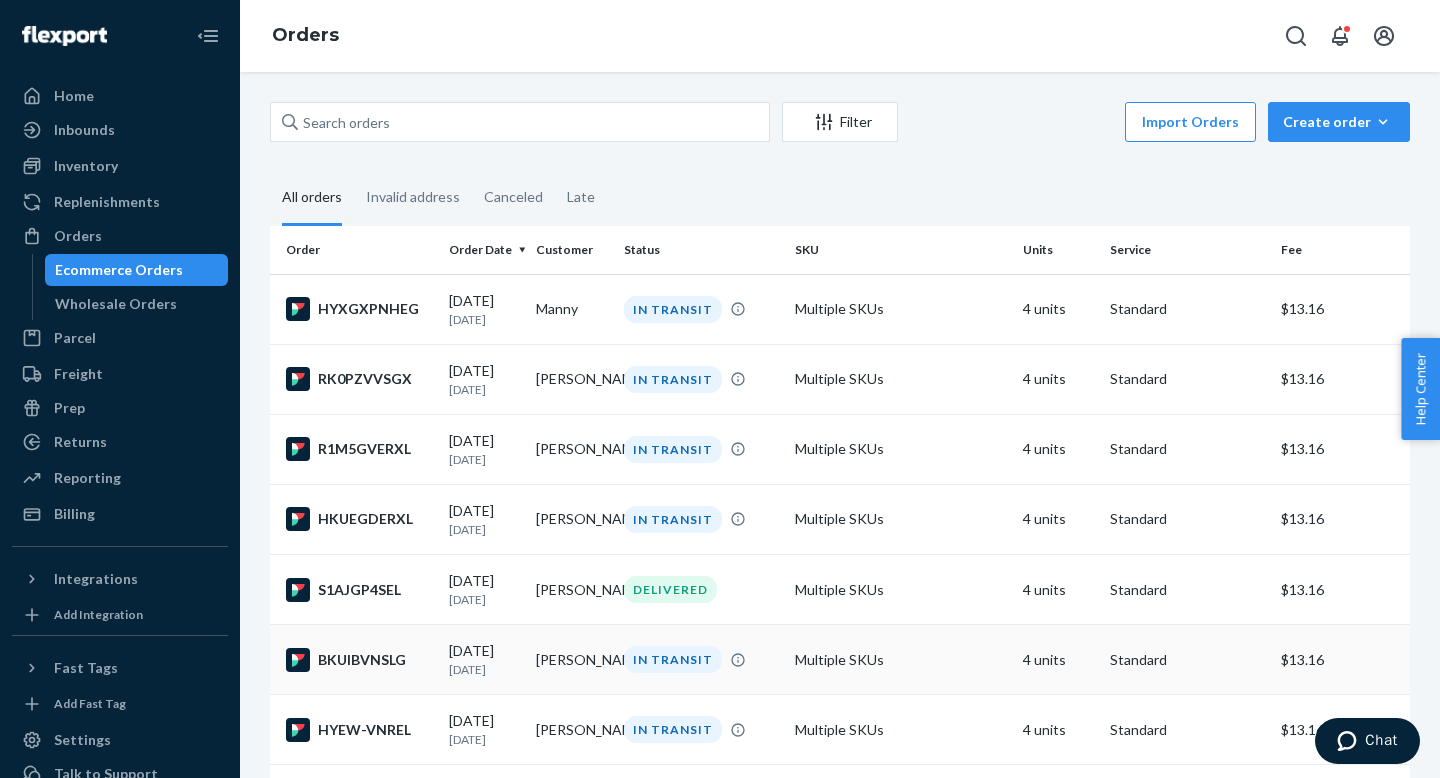 click on "[DATE] [DATE]" at bounding box center [484, 659] 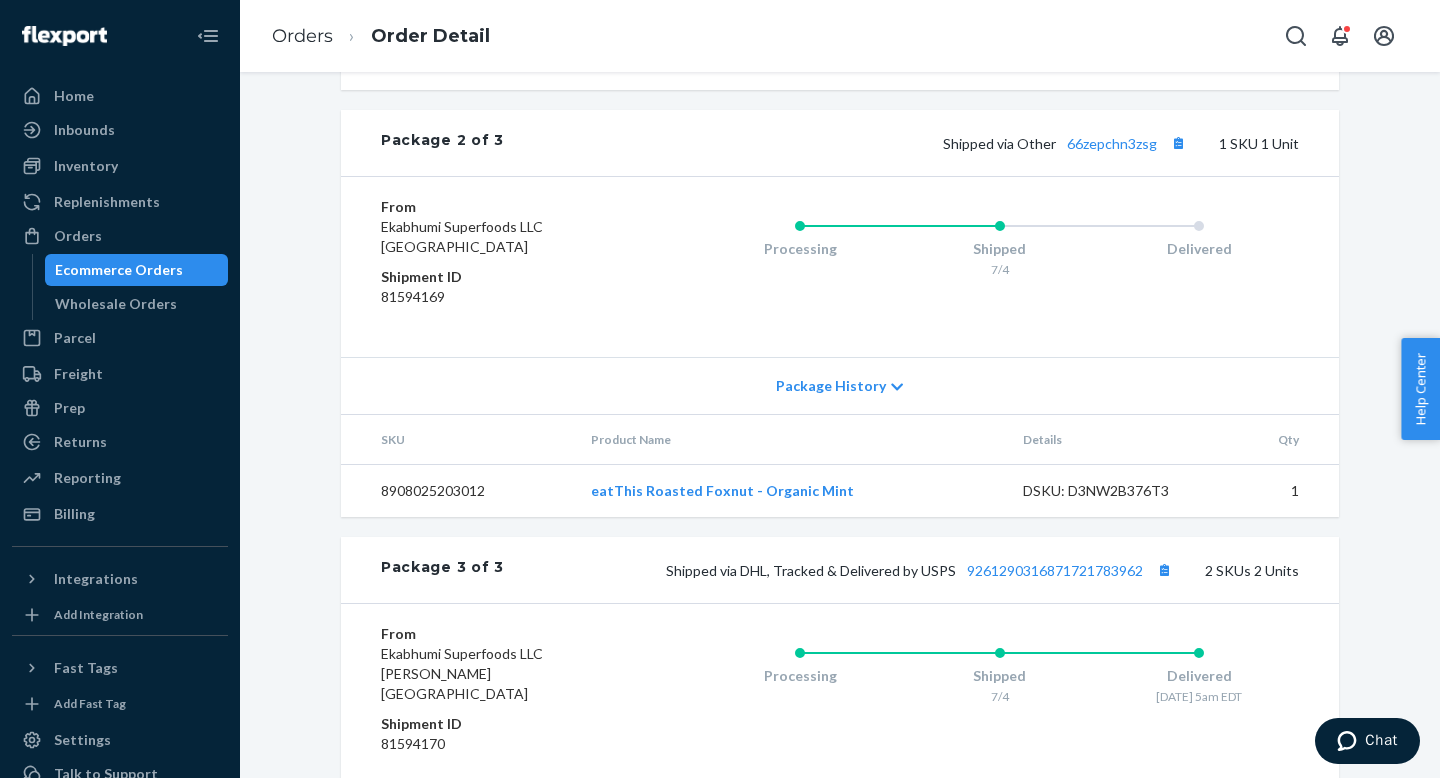 scroll, scrollTop: 1325, scrollLeft: 0, axis: vertical 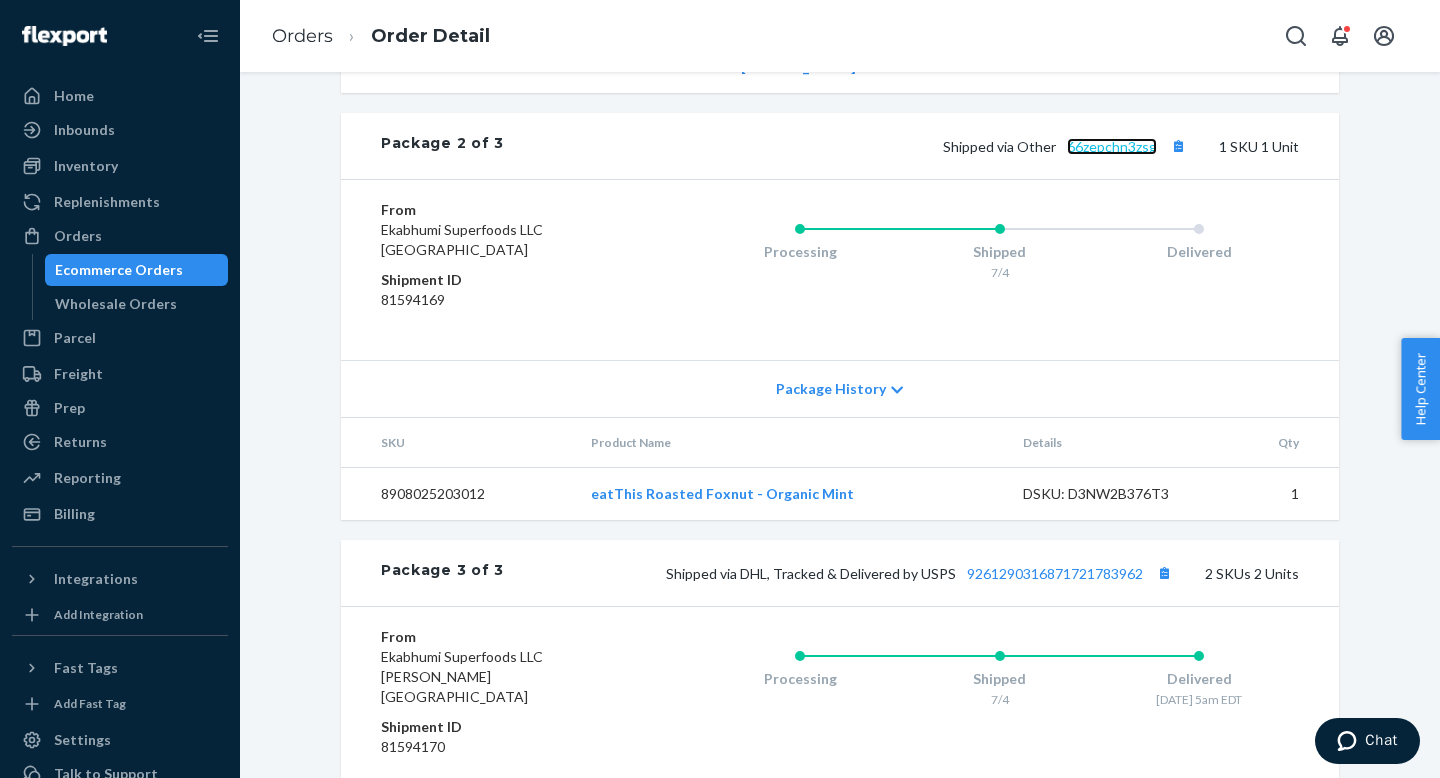 click on "66zepchn3zsg" at bounding box center [1112, 146] 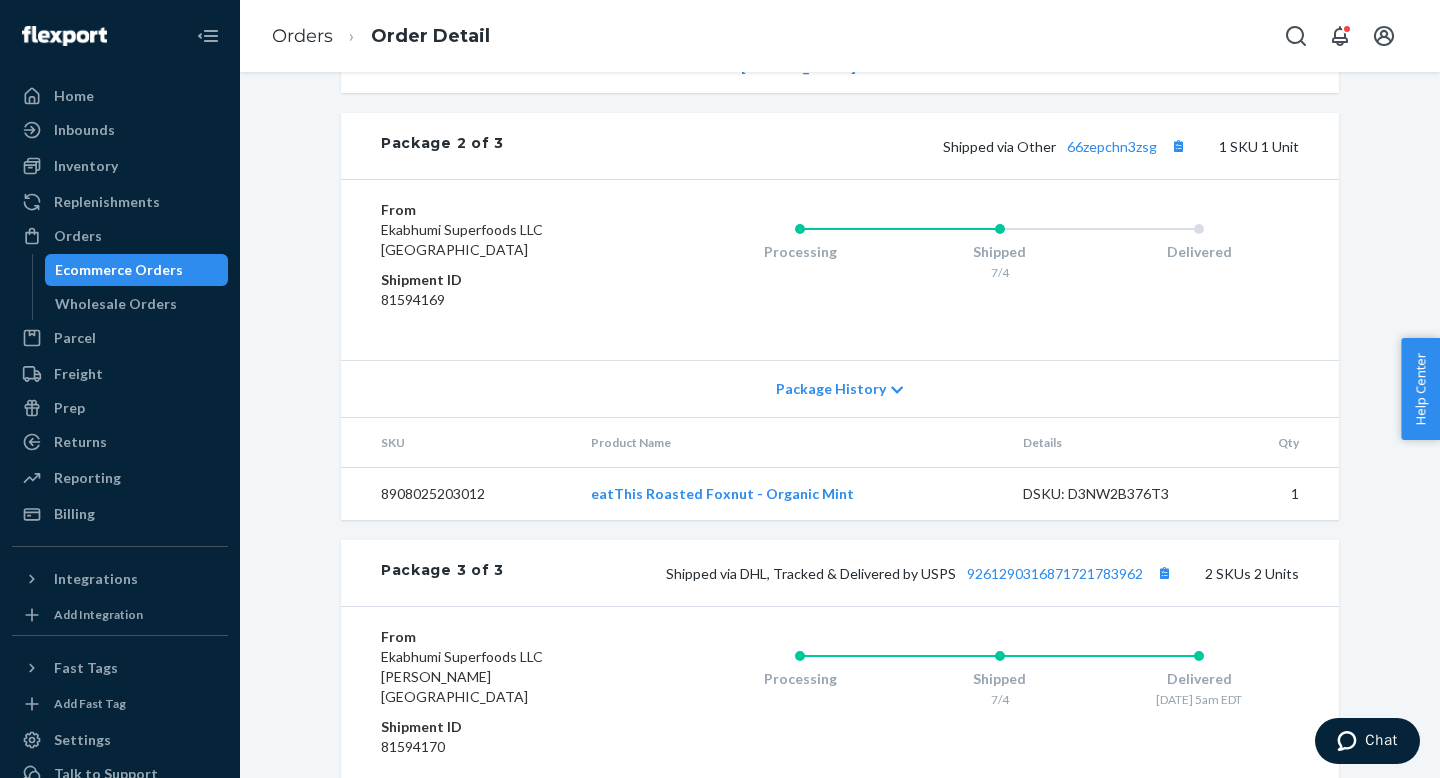 click on "Ecommerce Orders" at bounding box center (137, 270) 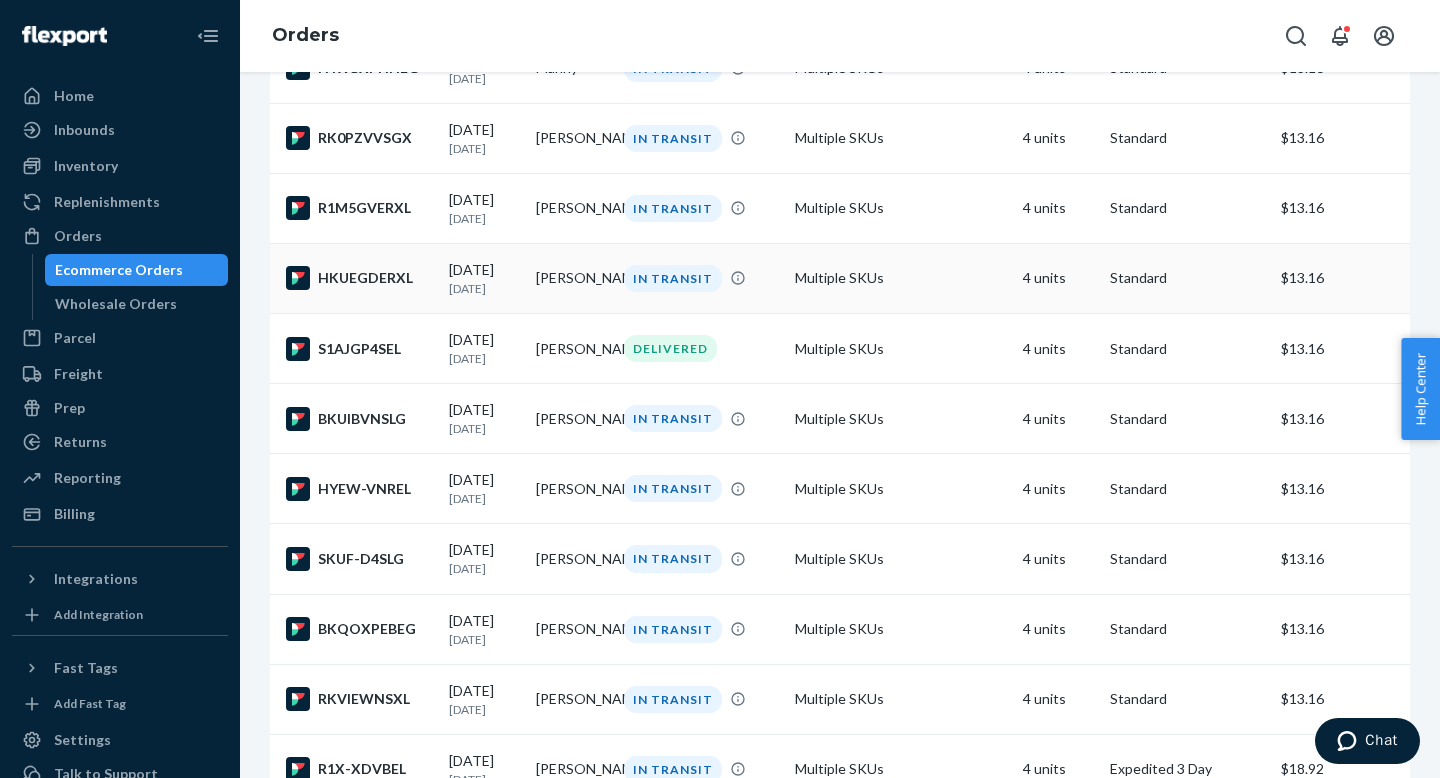 scroll, scrollTop: 244, scrollLeft: 0, axis: vertical 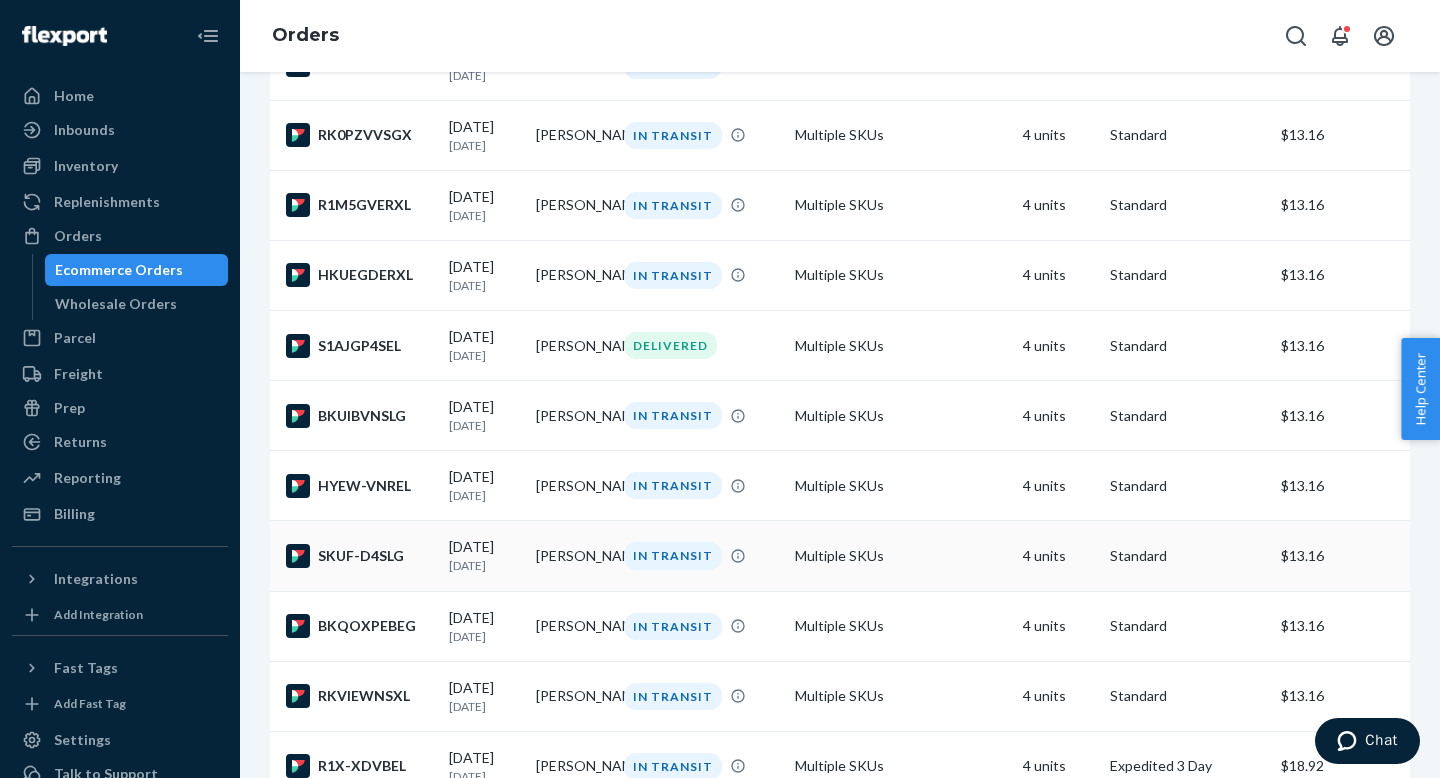 click on "[DATE] [DATE]" at bounding box center (484, 556) 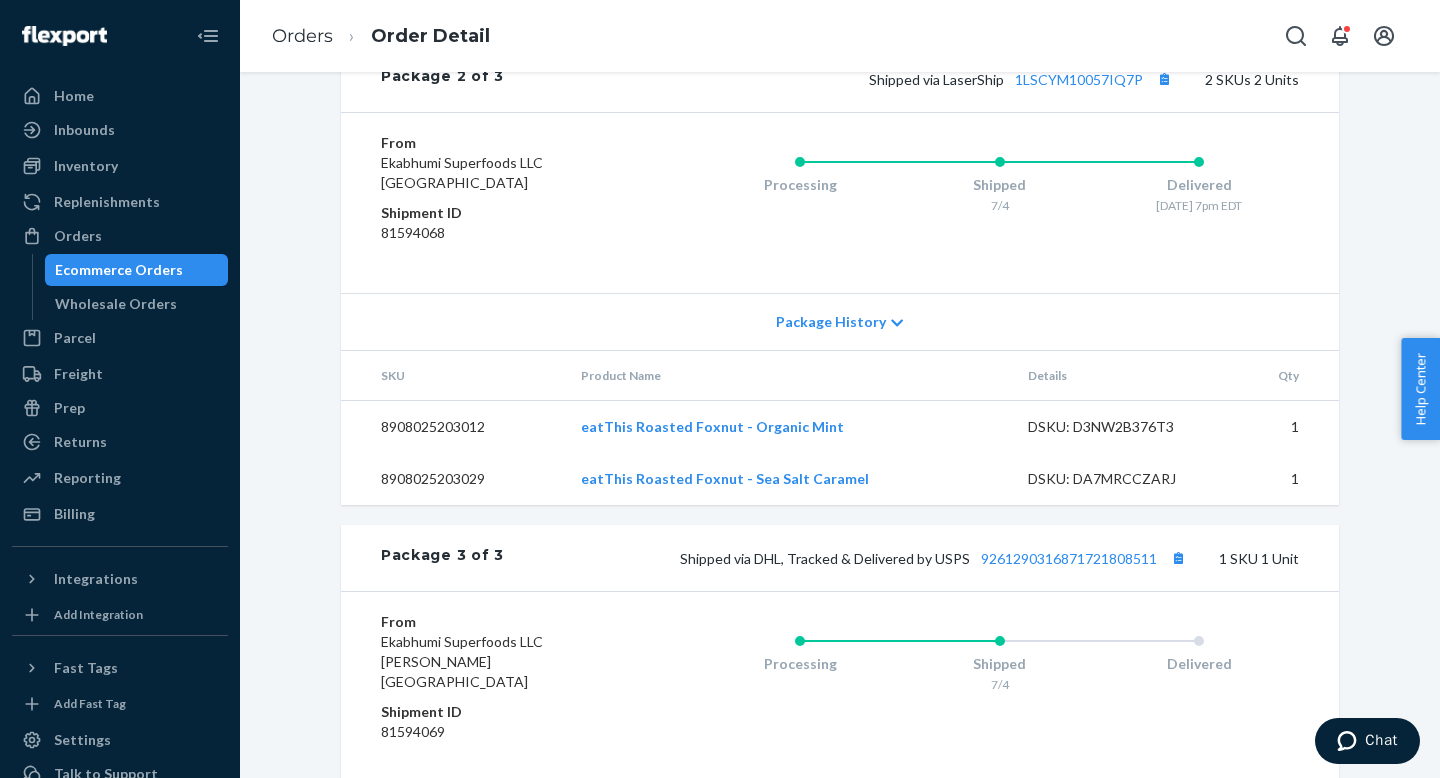 scroll, scrollTop: 1394, scrollLeft: 0, axis: vertical 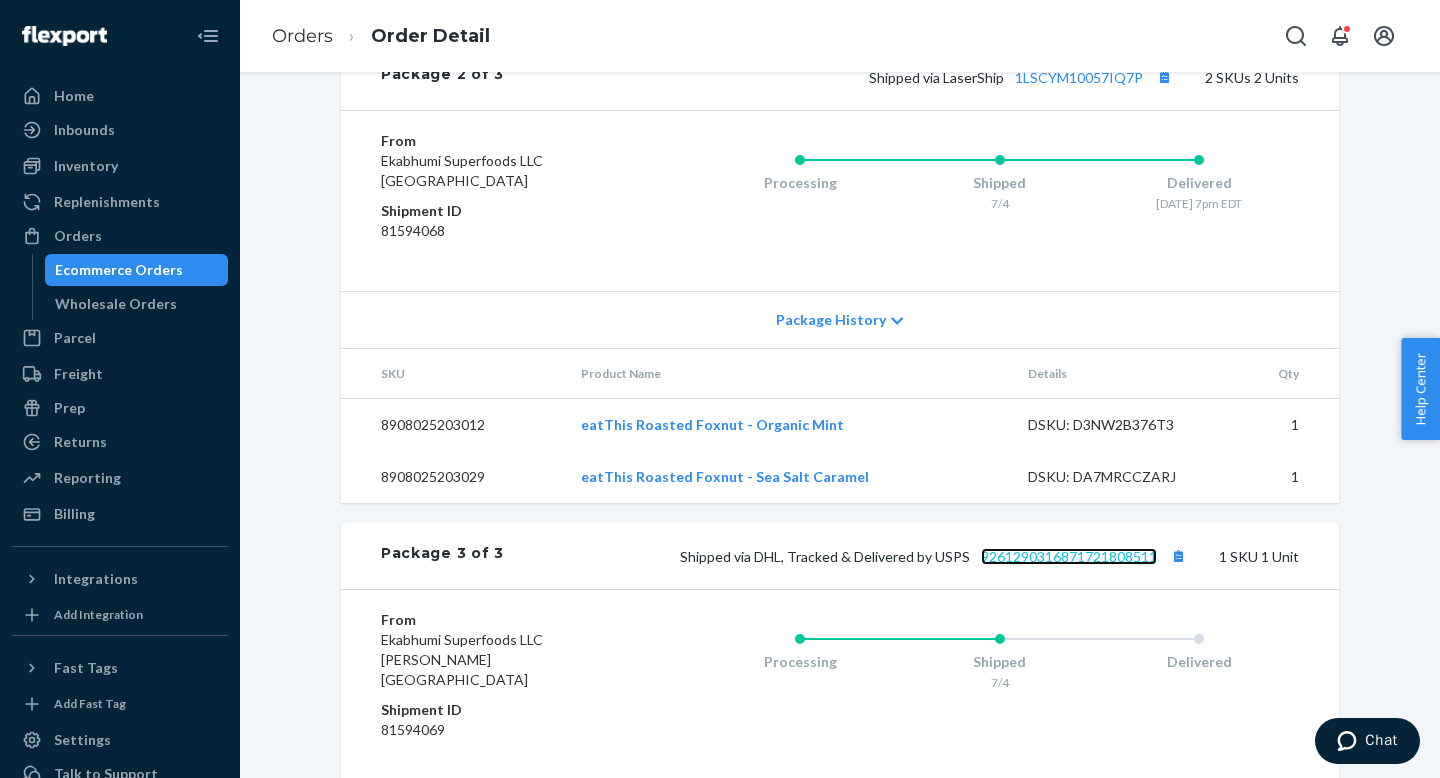 click on "9261290316871721808511" at bounding box center [1069, 556] 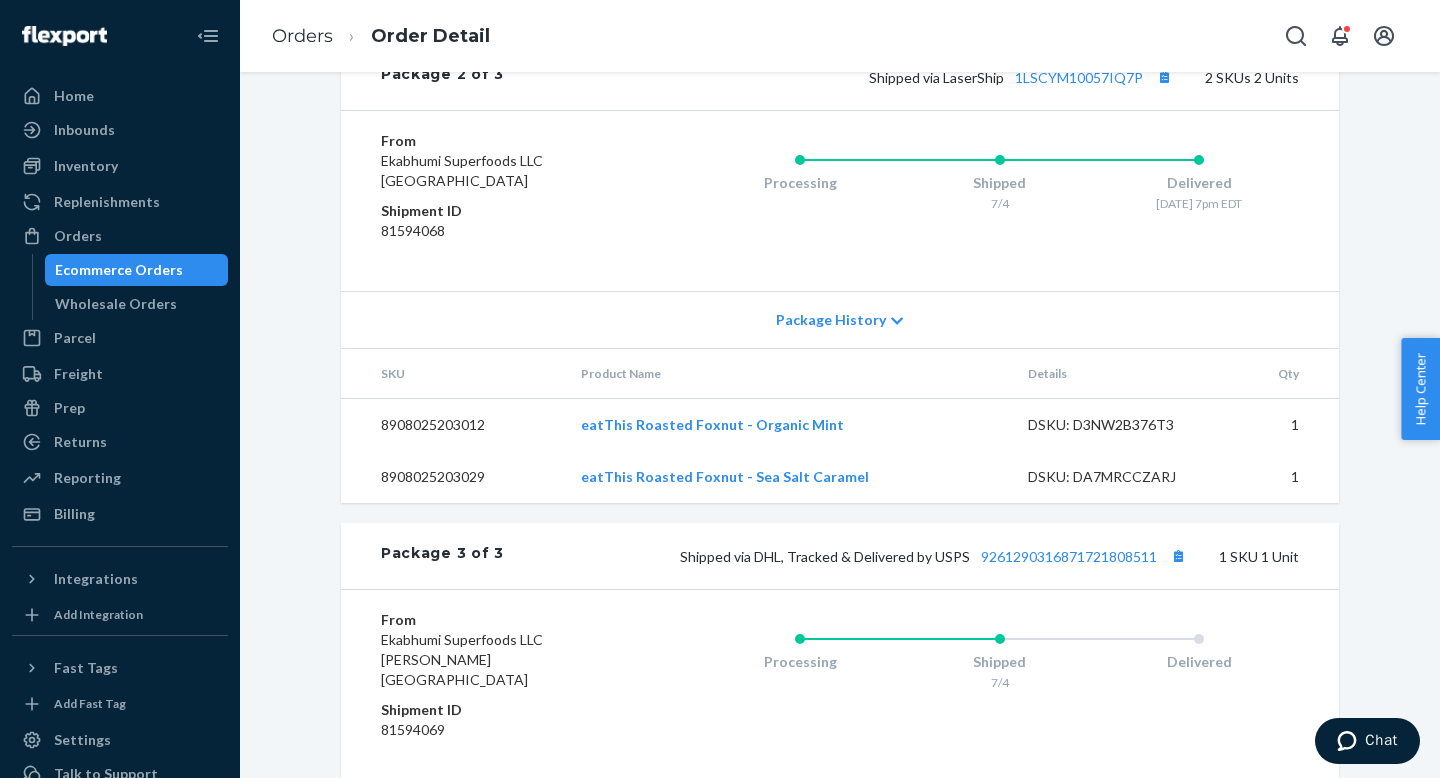 click on "Ecommerce Orders" at bounding box center (119, 270) 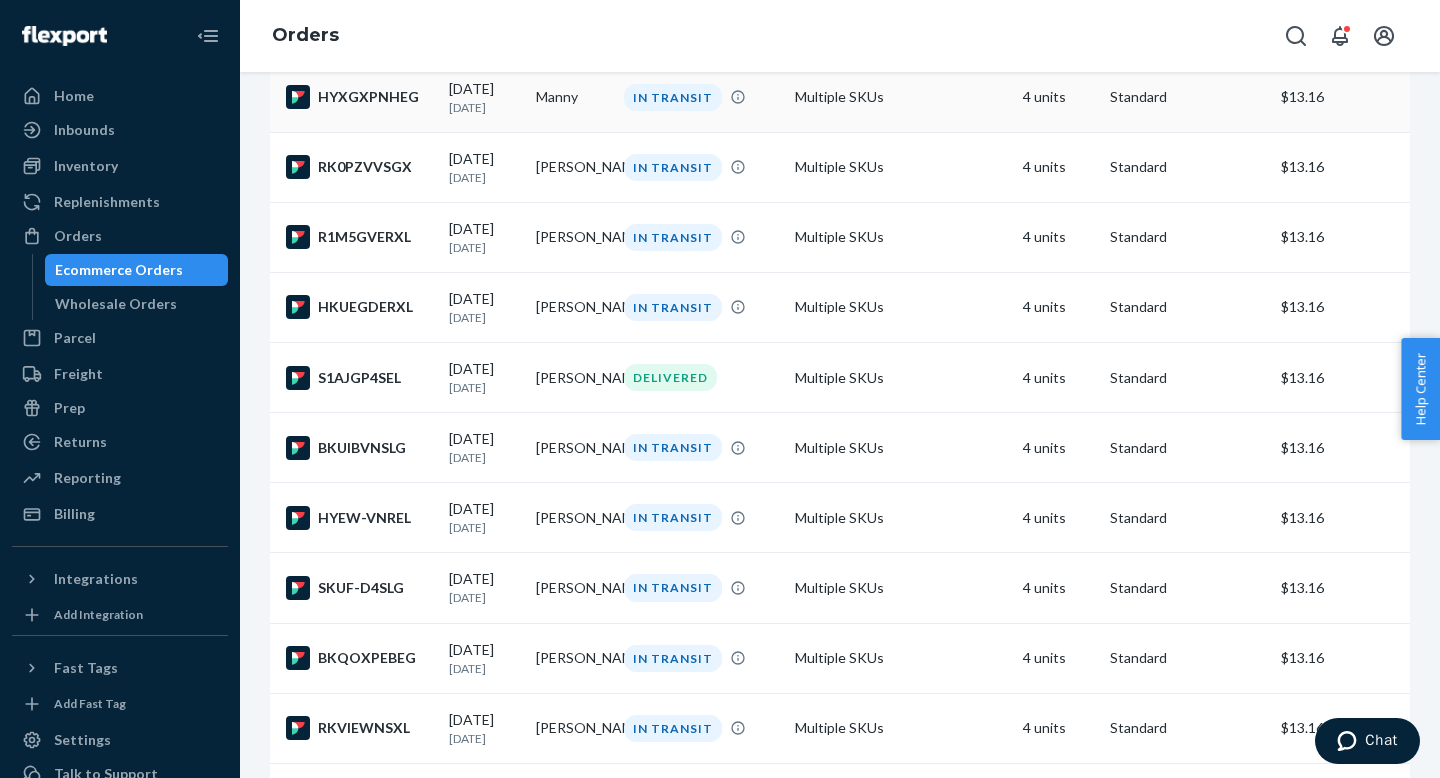 scroll, scrollTop: 229, scrollLeft: 0, axis: vertical 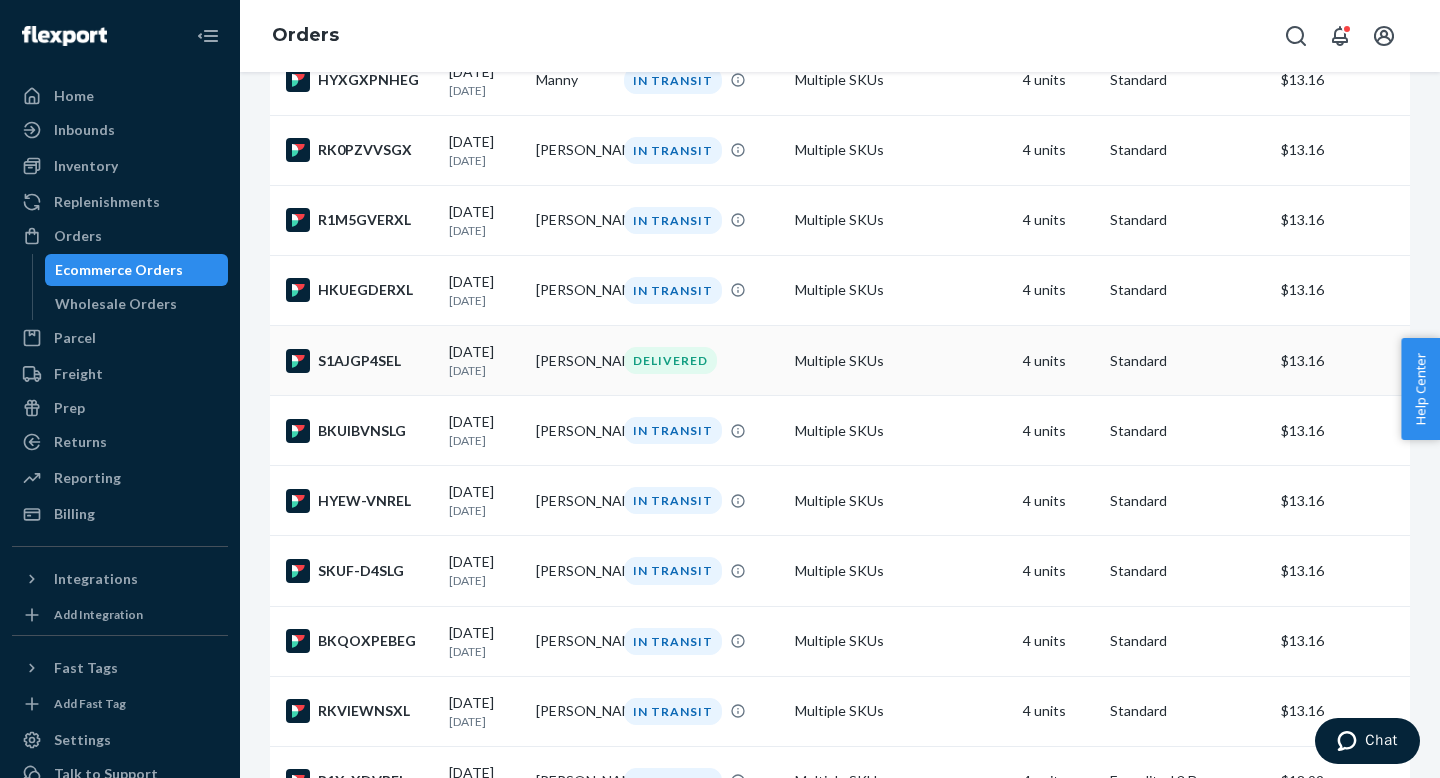 click on "[DATE] [DATE]" at bounding box center (484, 360) 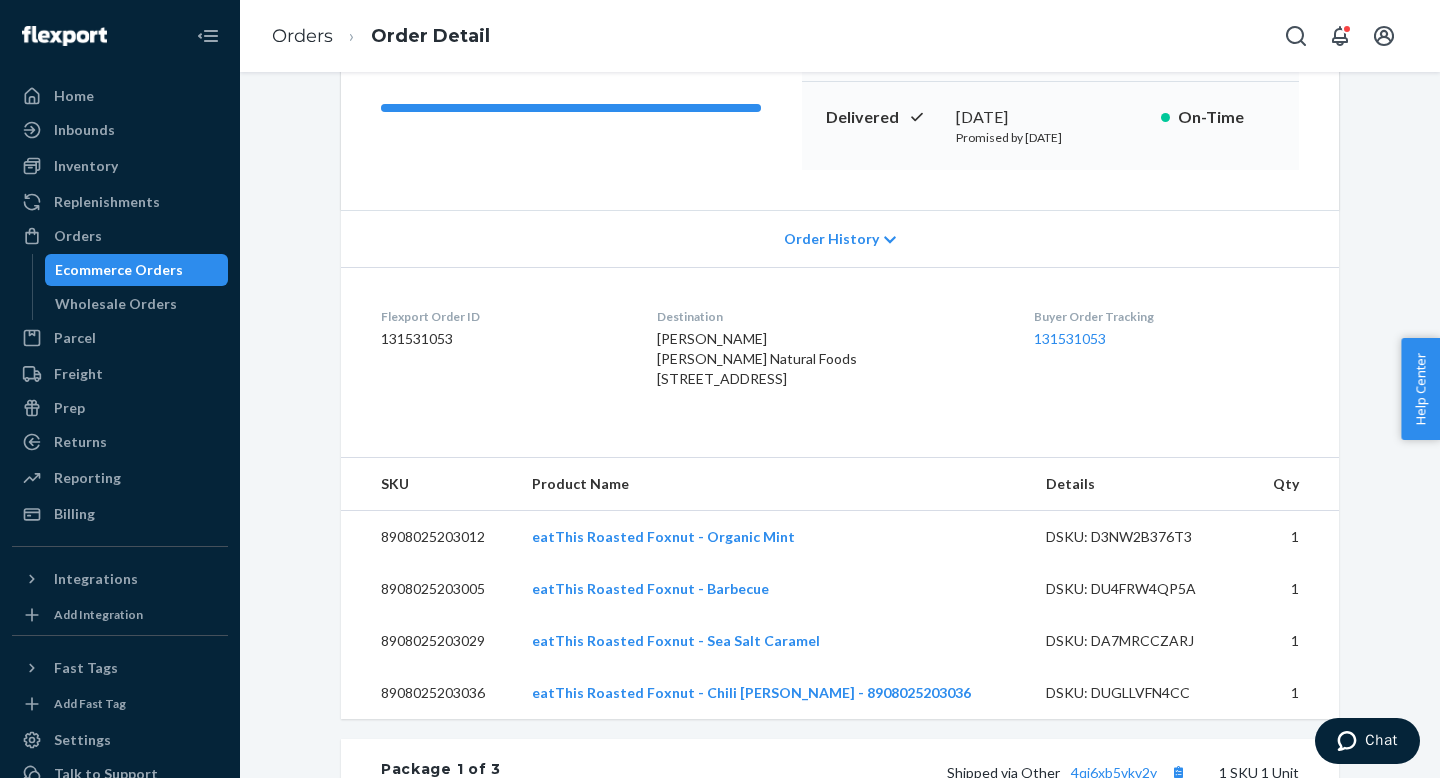 scroll, scrollTop: 286, scrollLeft: 0, axis: vertical 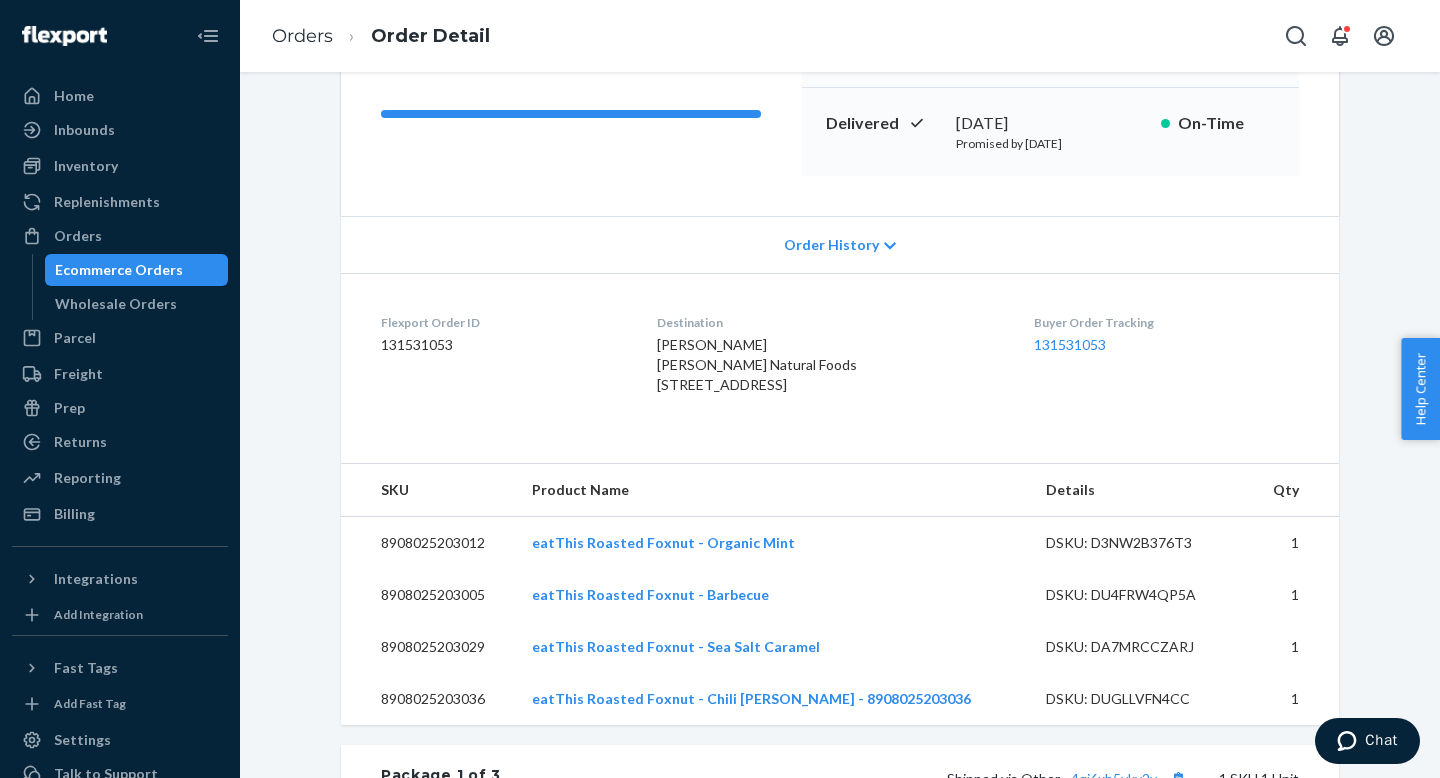 click on "Ecommerce Orders" at bounding box center [137, 270] 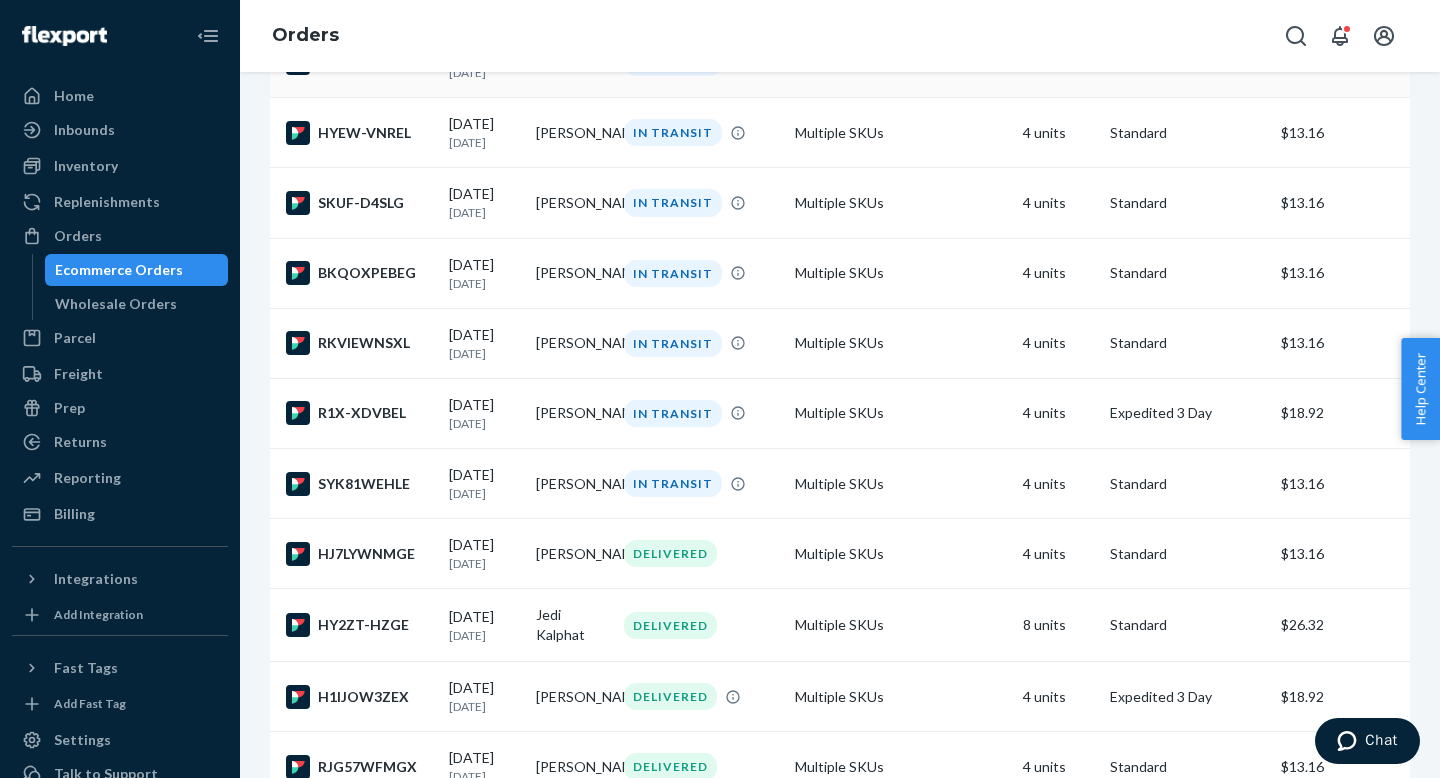 scroll, scrollTop: 595, scrollLeft: 0, axis: vertical 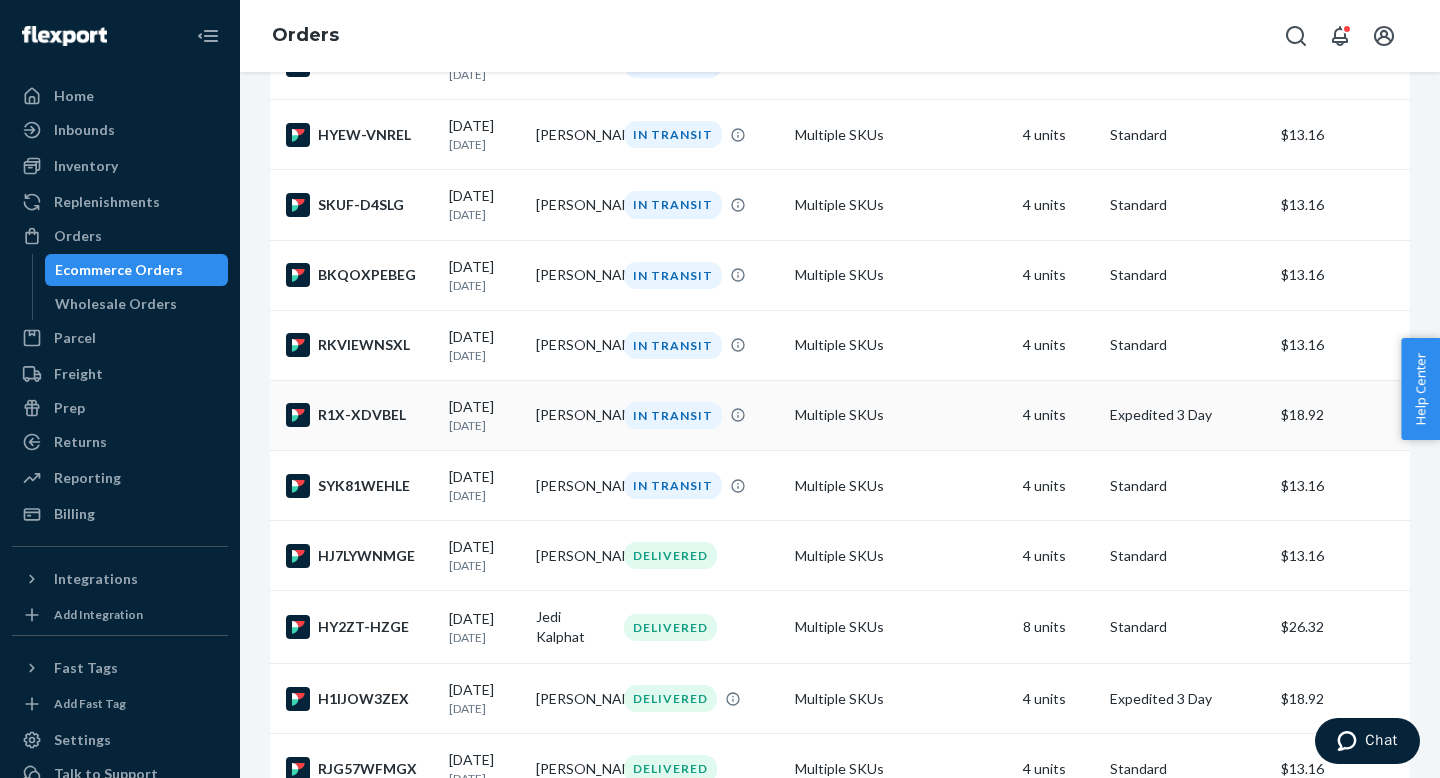click on "[PERSON_NAME]" at bounding box center (571, 415) 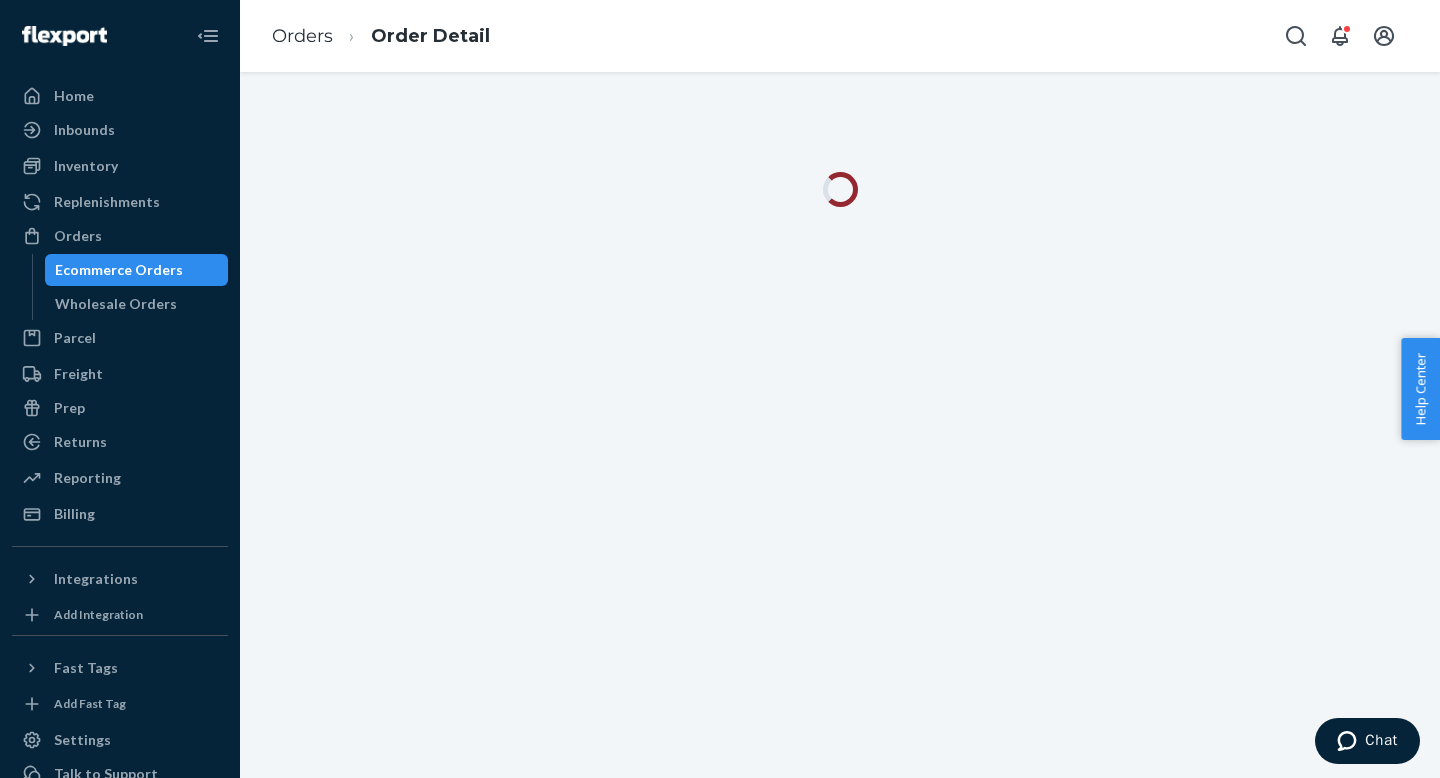 scroll, scrollTop: 0, scrollLeft: 0, axis: both 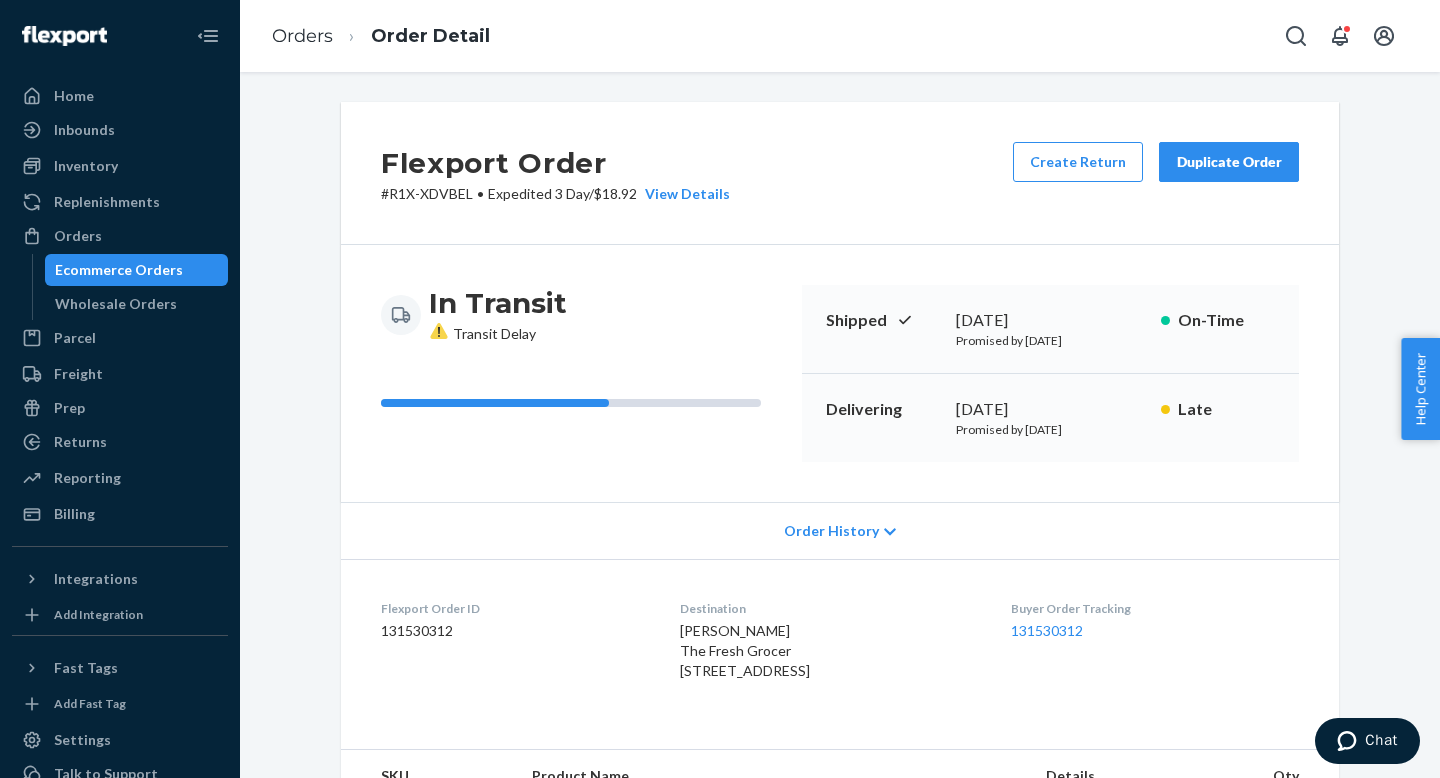 click on "Order History" at bounding box center (831, 531) 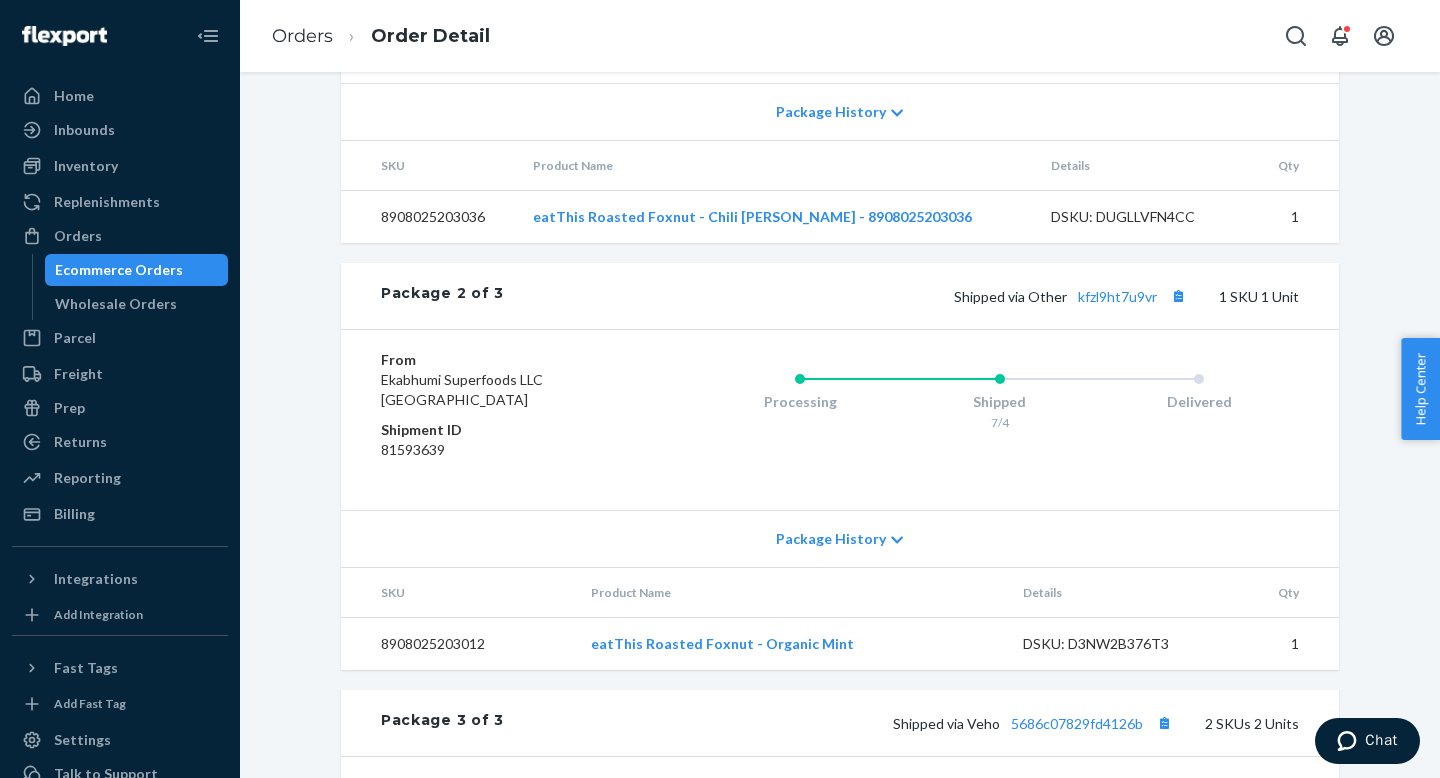 scroll, scrollTop: 1752, scrollLeft: 0, axis: vertical 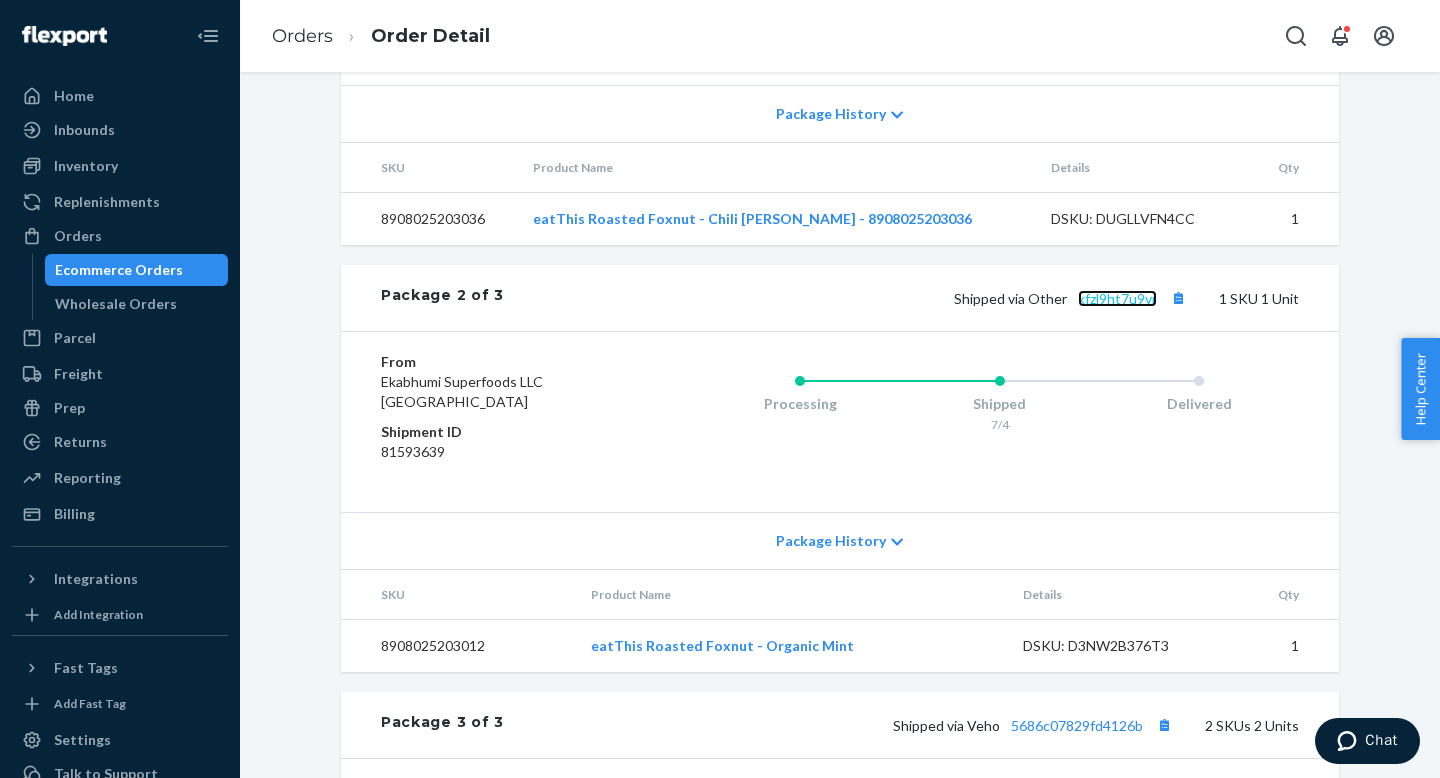 click on "kfzl9ht7u9vr" at bounding box center [1117, 298] 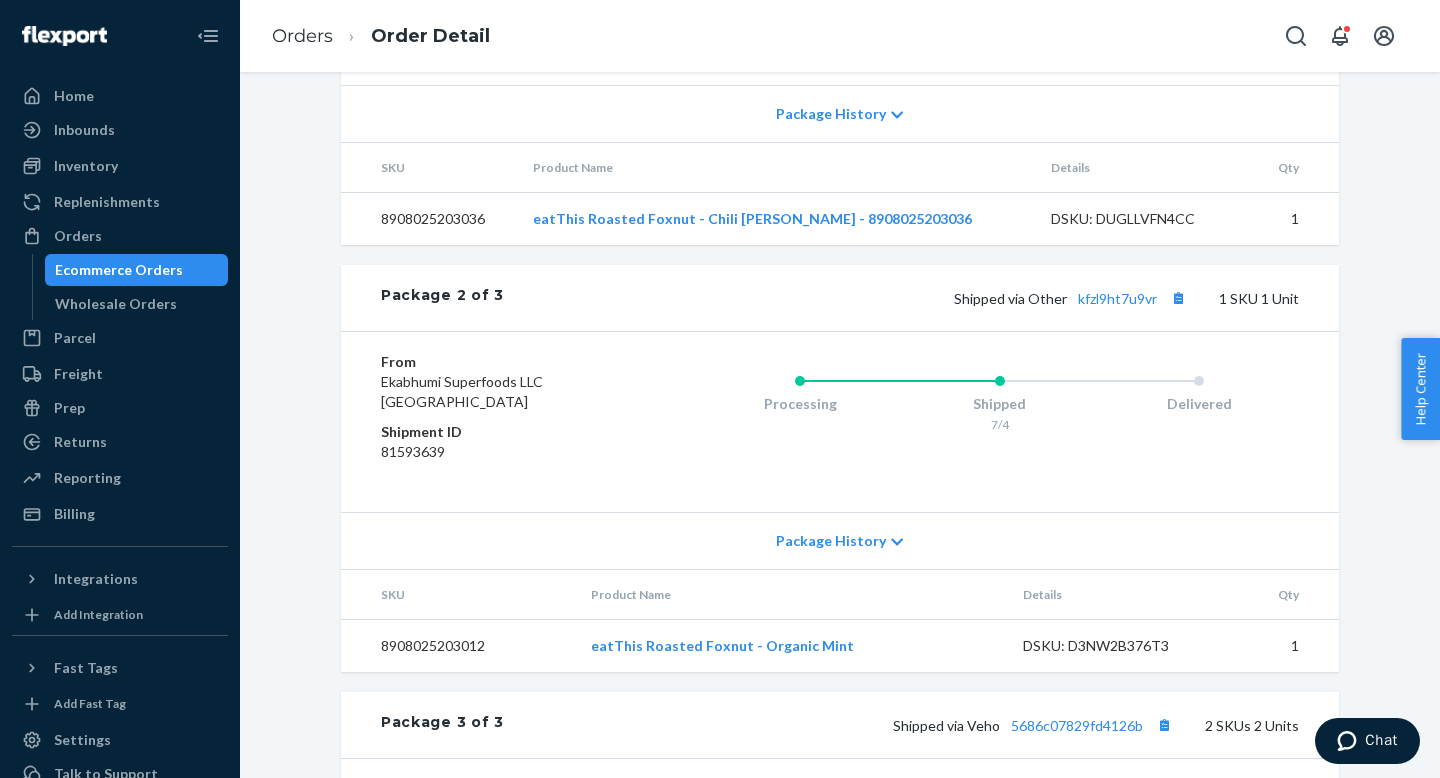 click on "Ecommerce Orders" at bounding box center [137, 270] 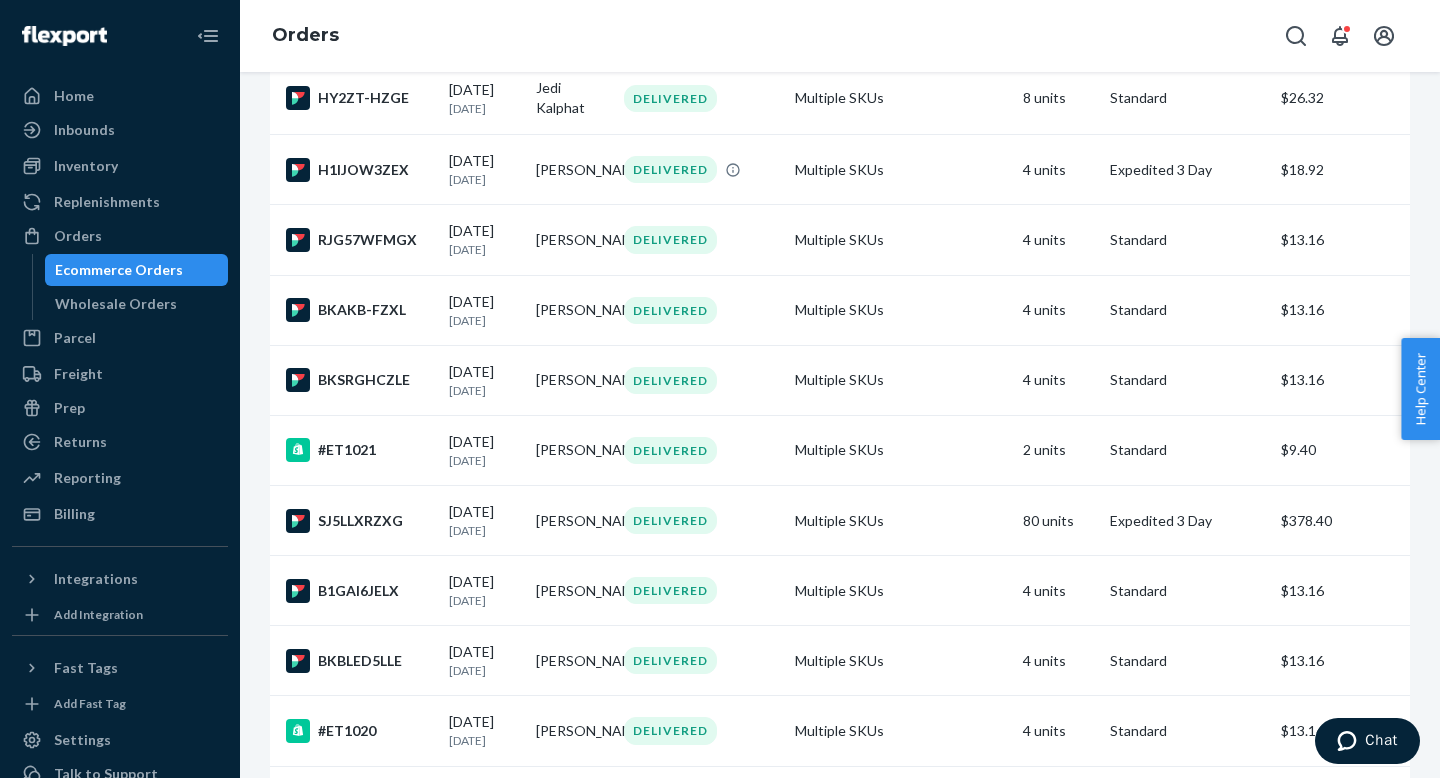scroll, scrollTop: 1401, scrollLeft: 0, axis: vertical 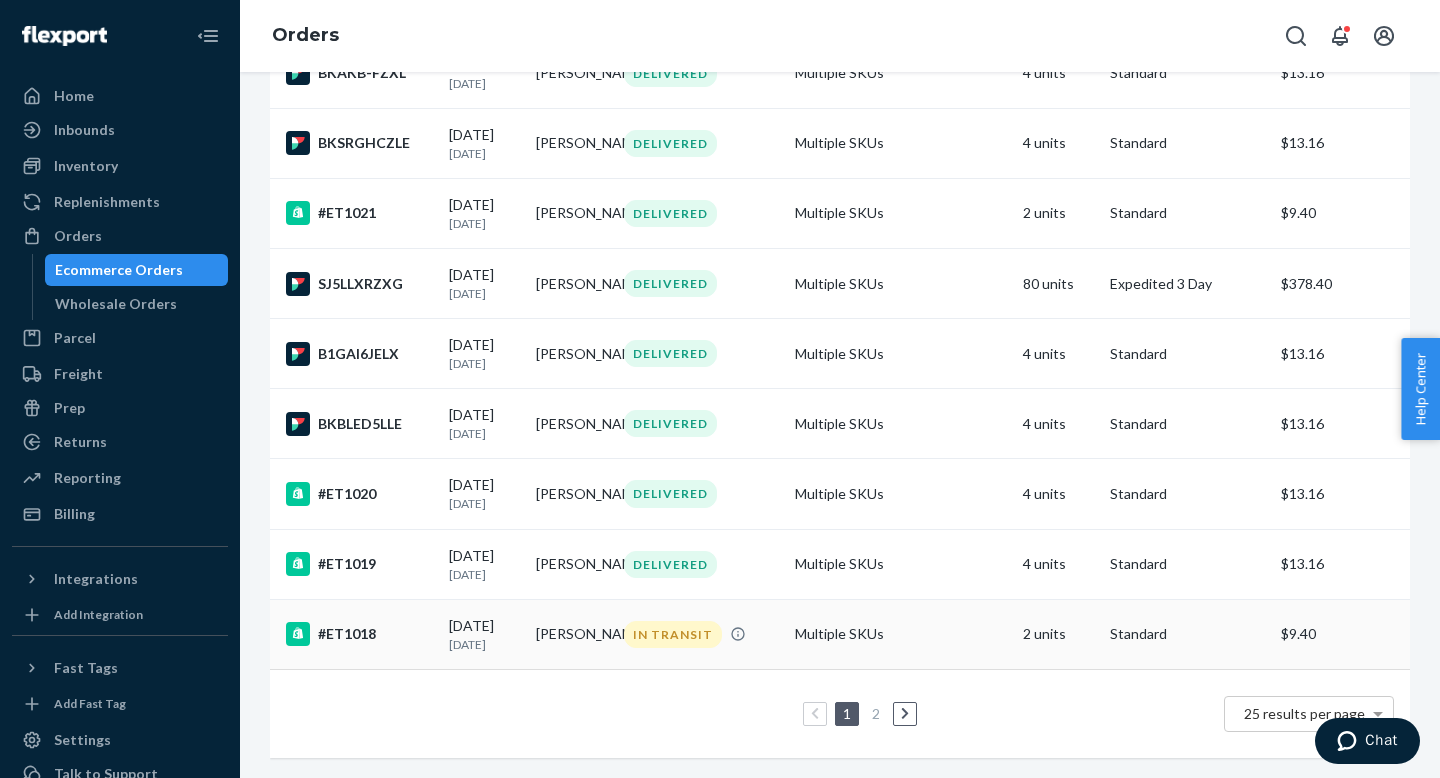 click on "[PERSON_NAME]" at bounding box center (571, 634) 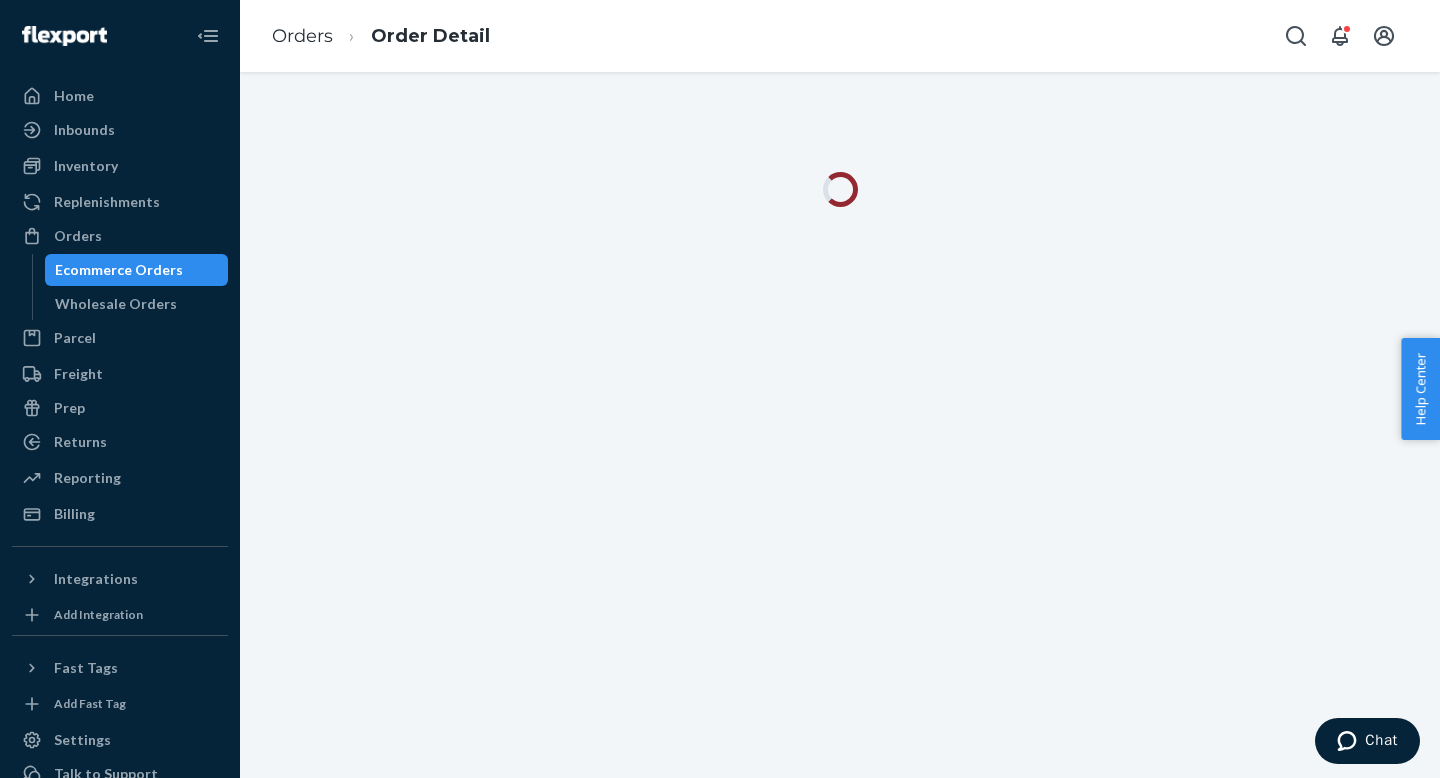 scroll, scrollTop: 0, scrollLeft: 0, axis: both 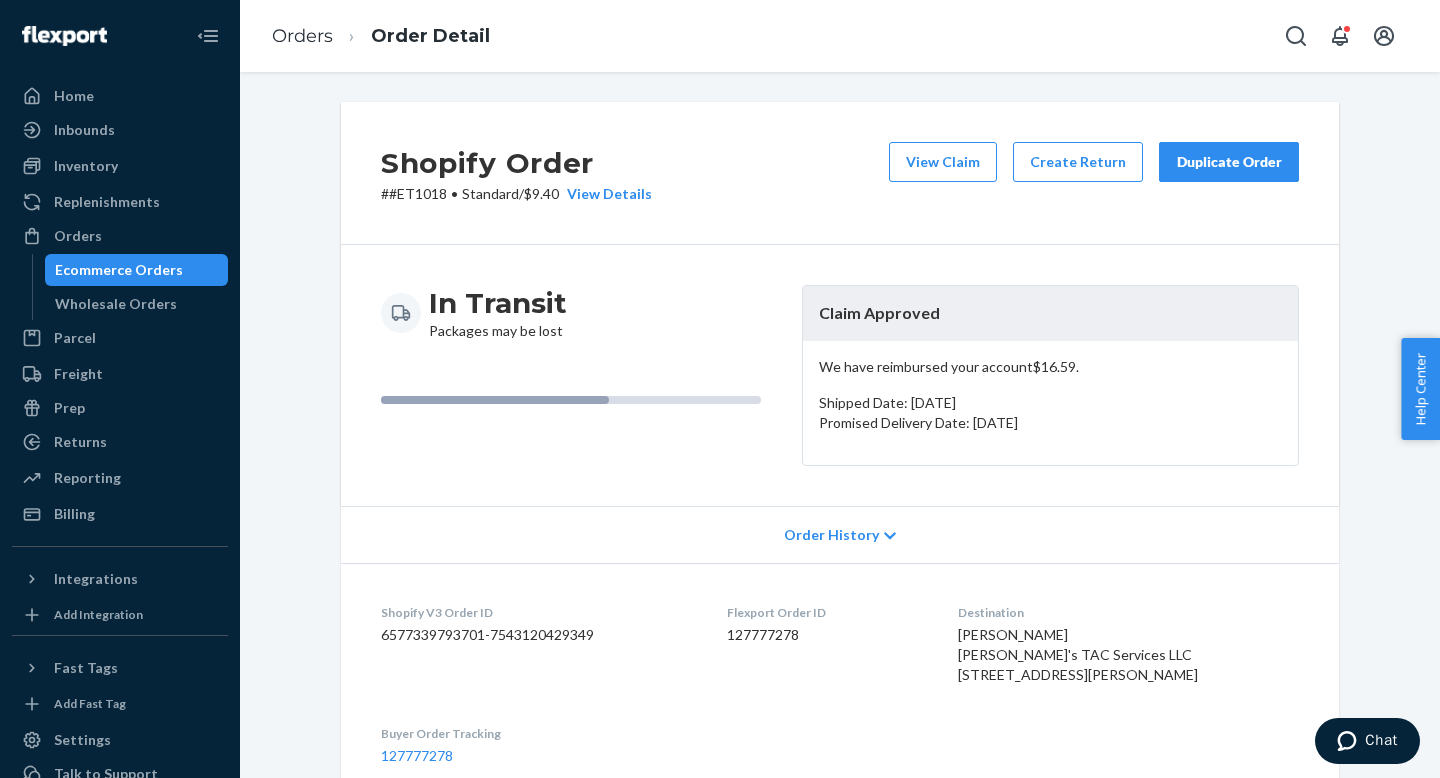 click on "Ecommerce Orders" at bounding box center [119, 270] 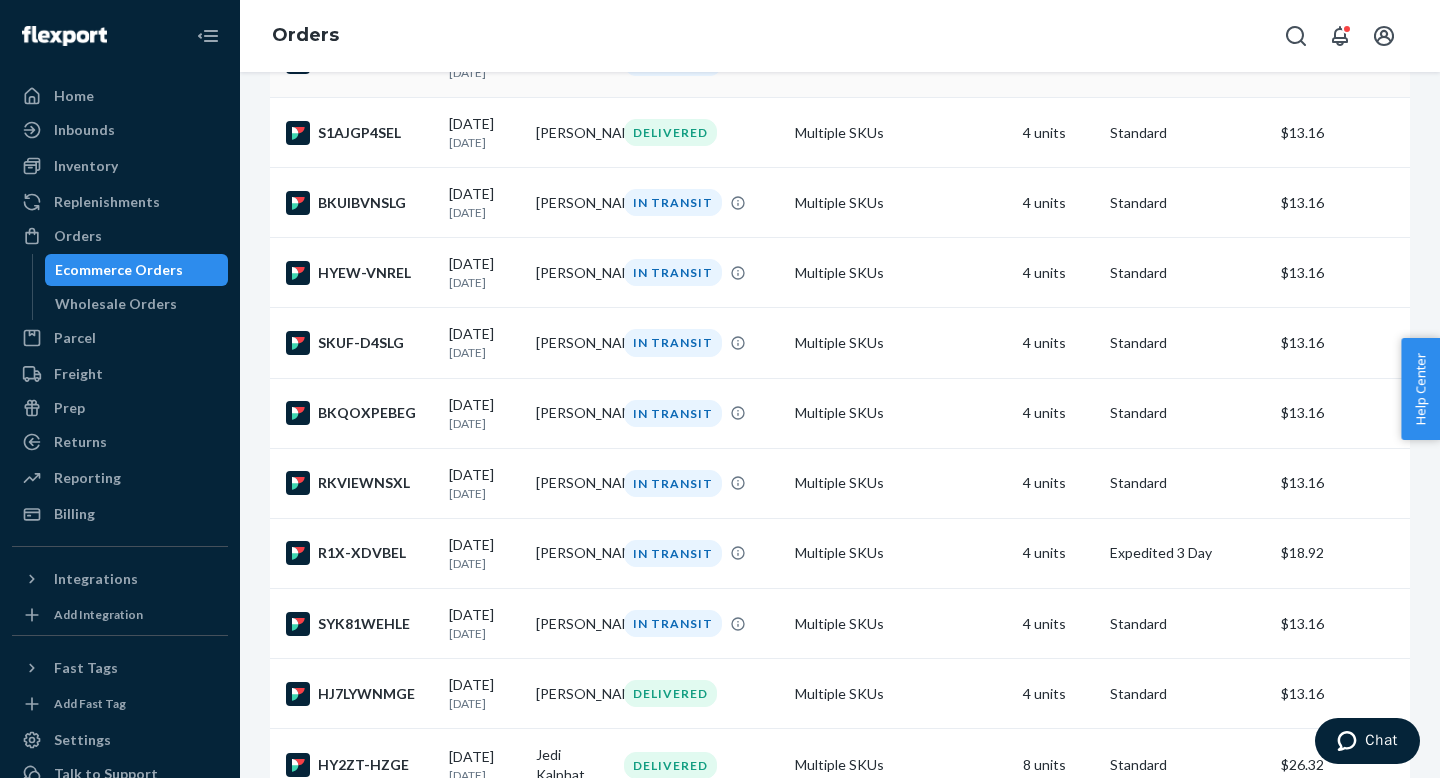 scroll, scrollTop: 459, scrollLeft: 0, axis: vertical 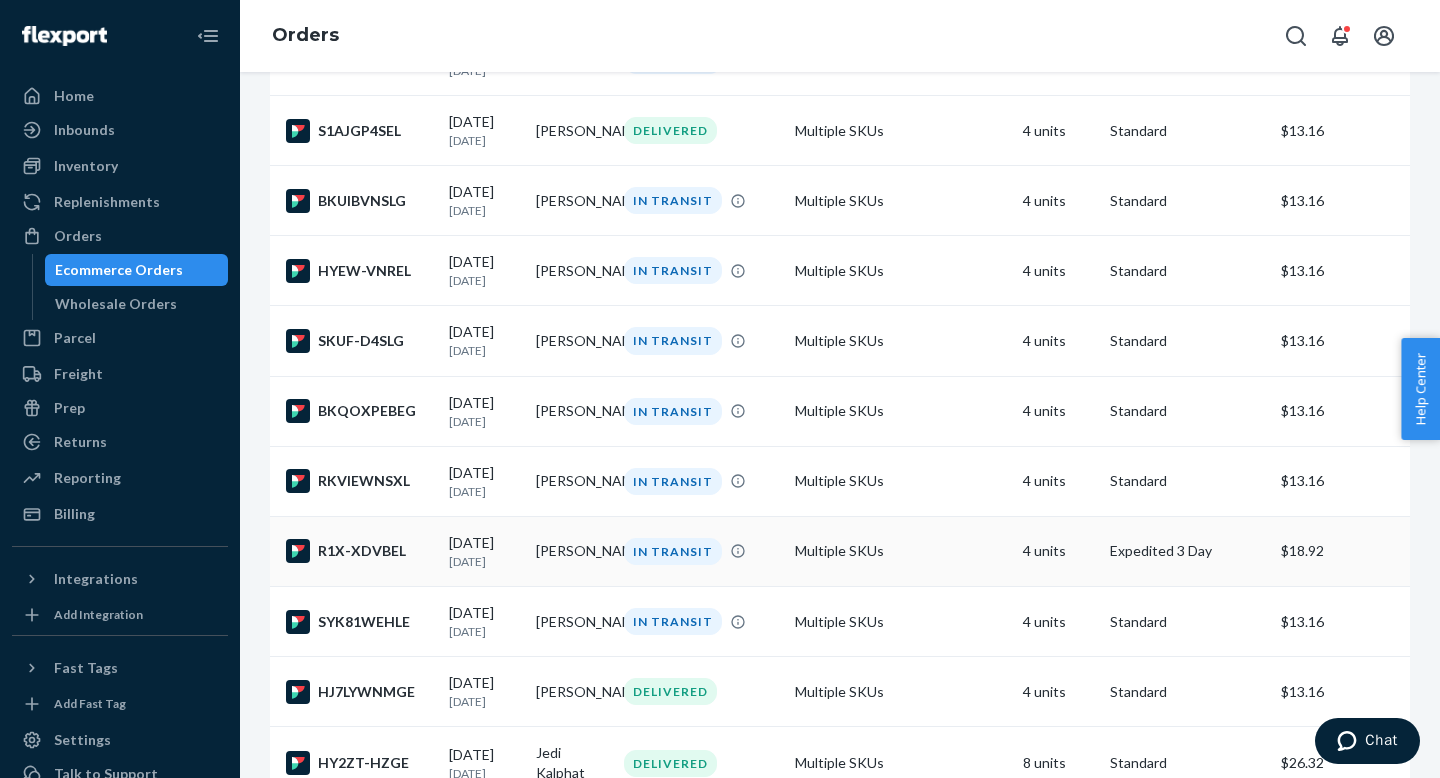 click on "[PERSON_NAME]" at bounding box center [571, 551] 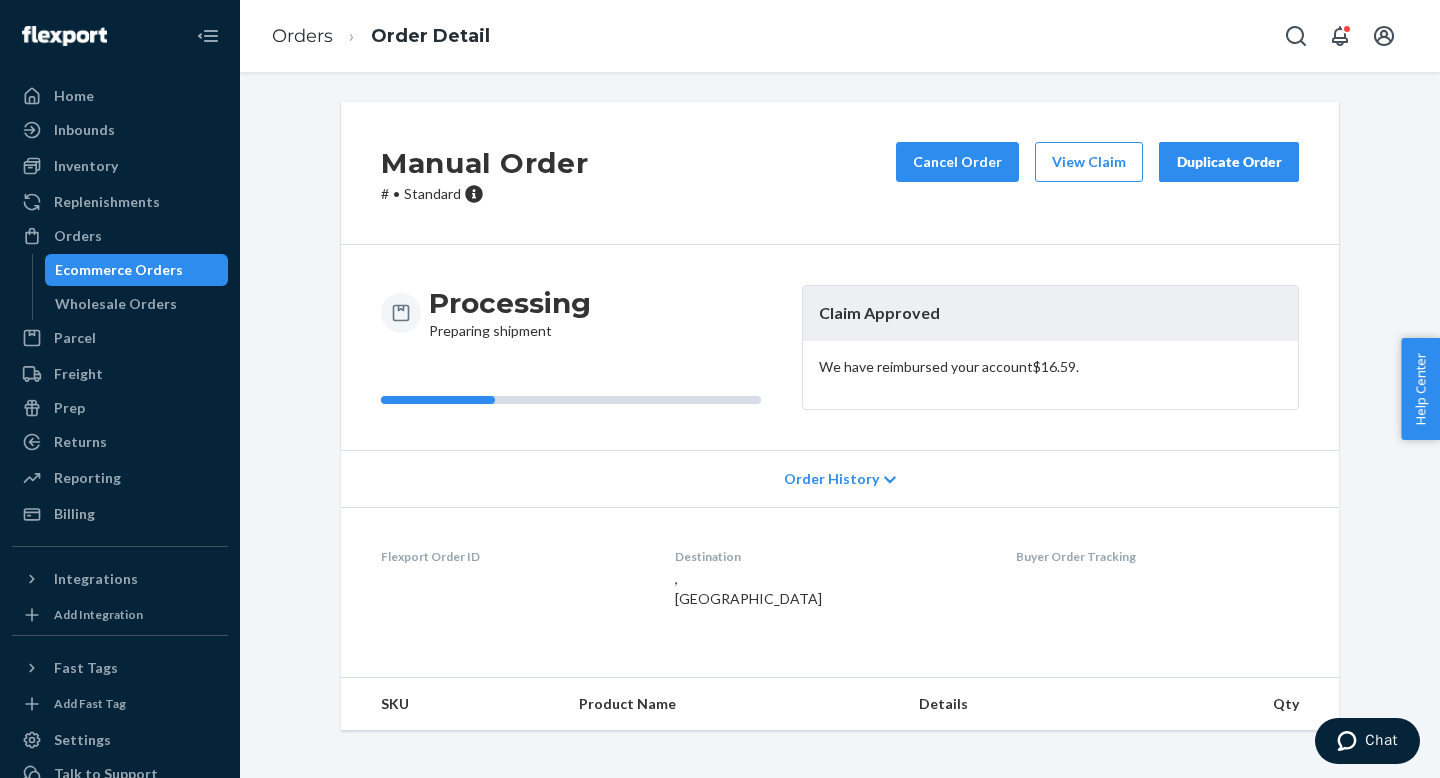 scroll, scrollTop: 0, scrollLeft: 0, axis: both 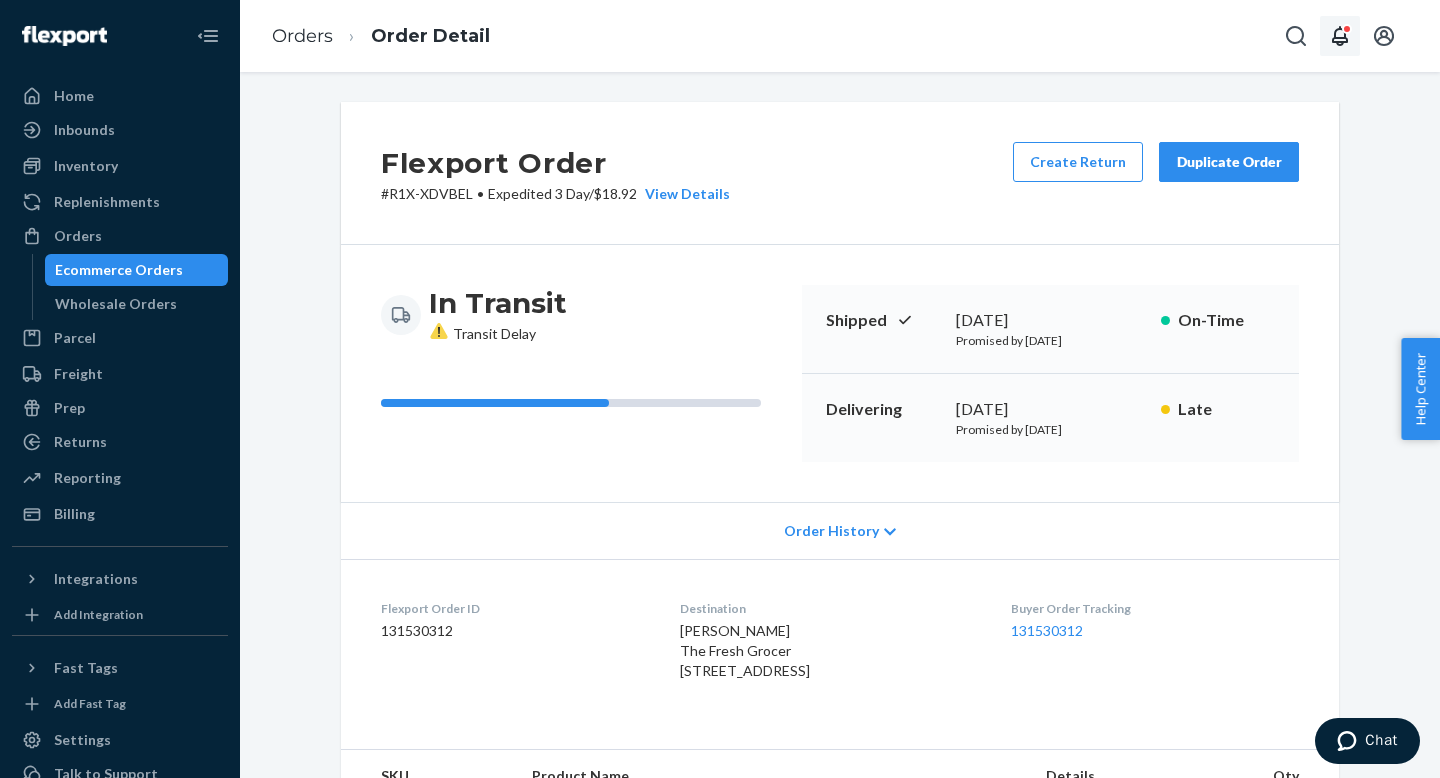 click 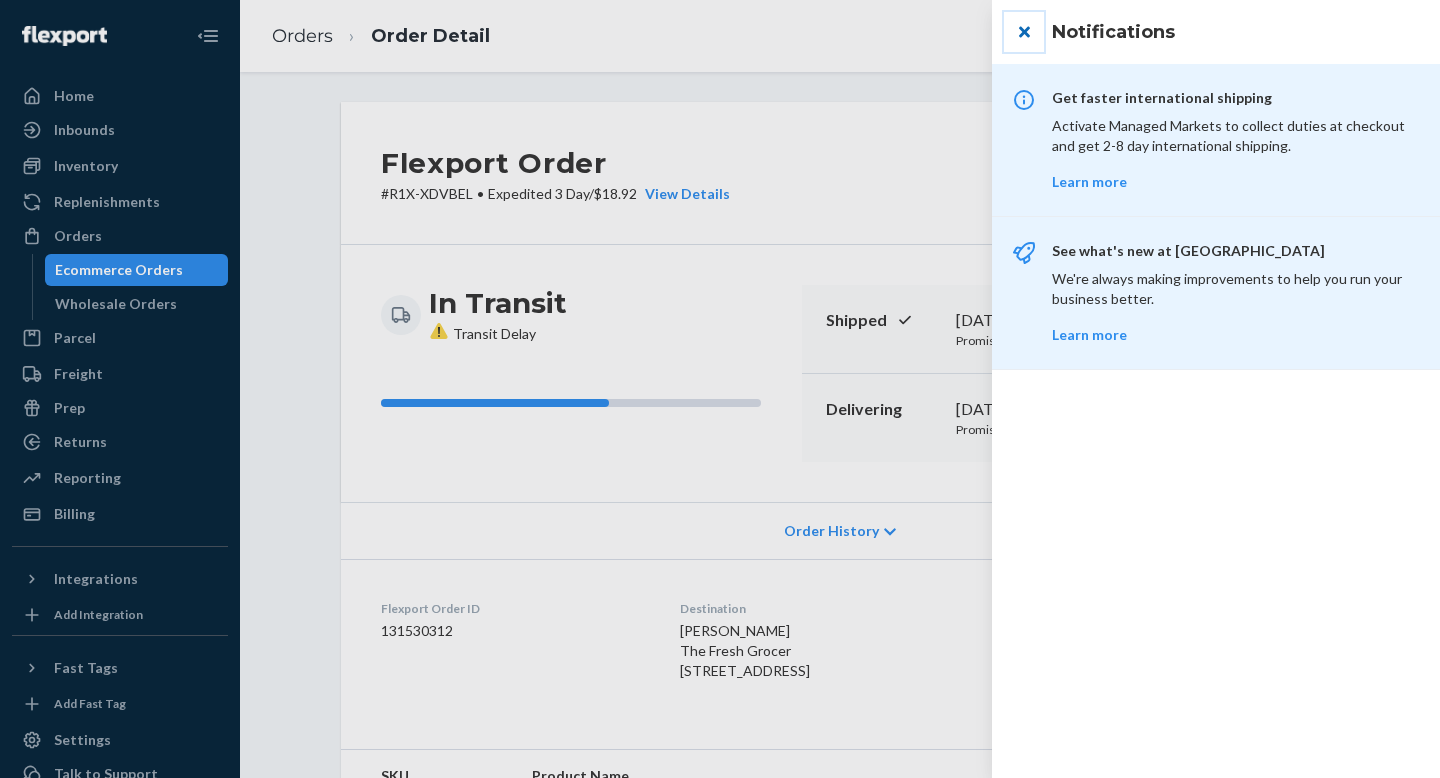 click at bounding box center (1024, 32) 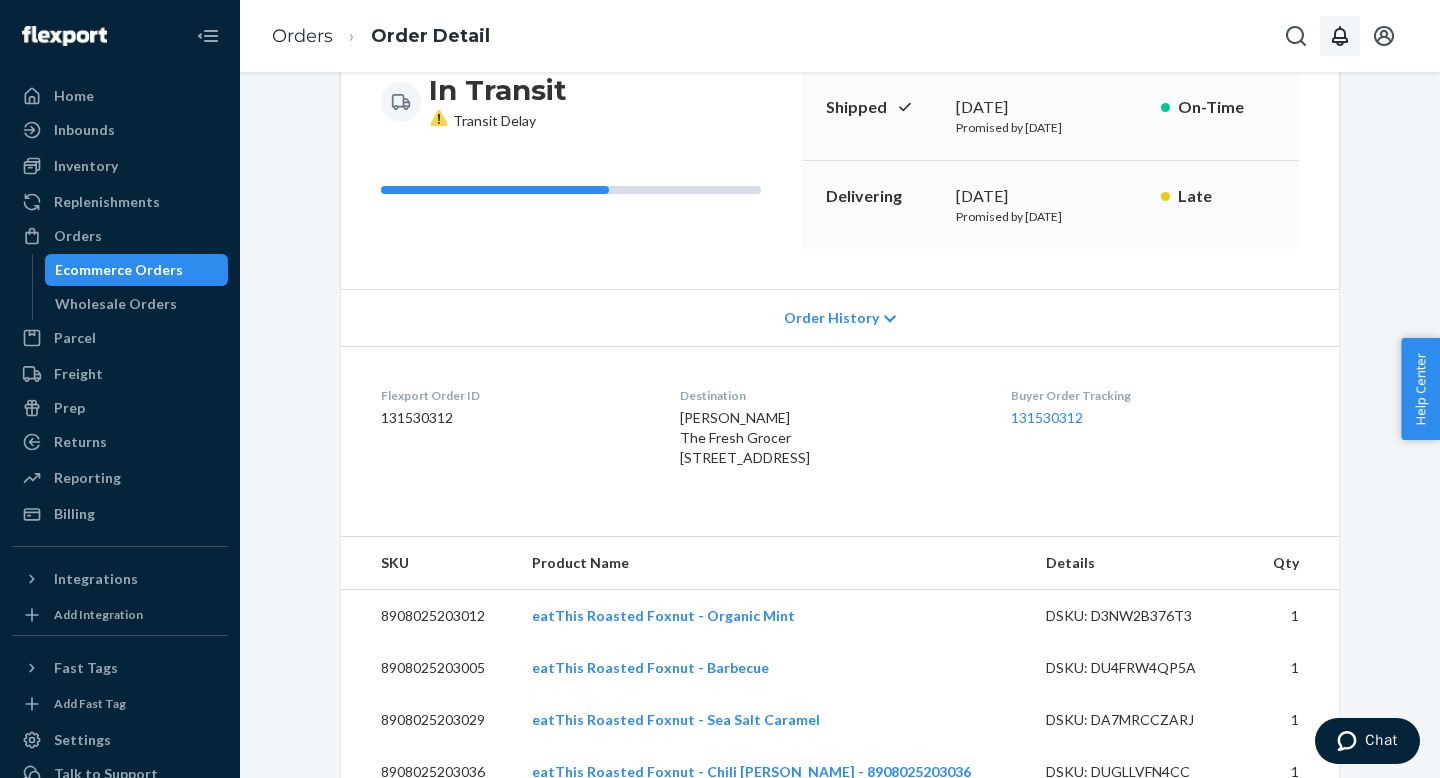 scroll, scrollTop: 211, scrollLeft: 0, axis: vertical 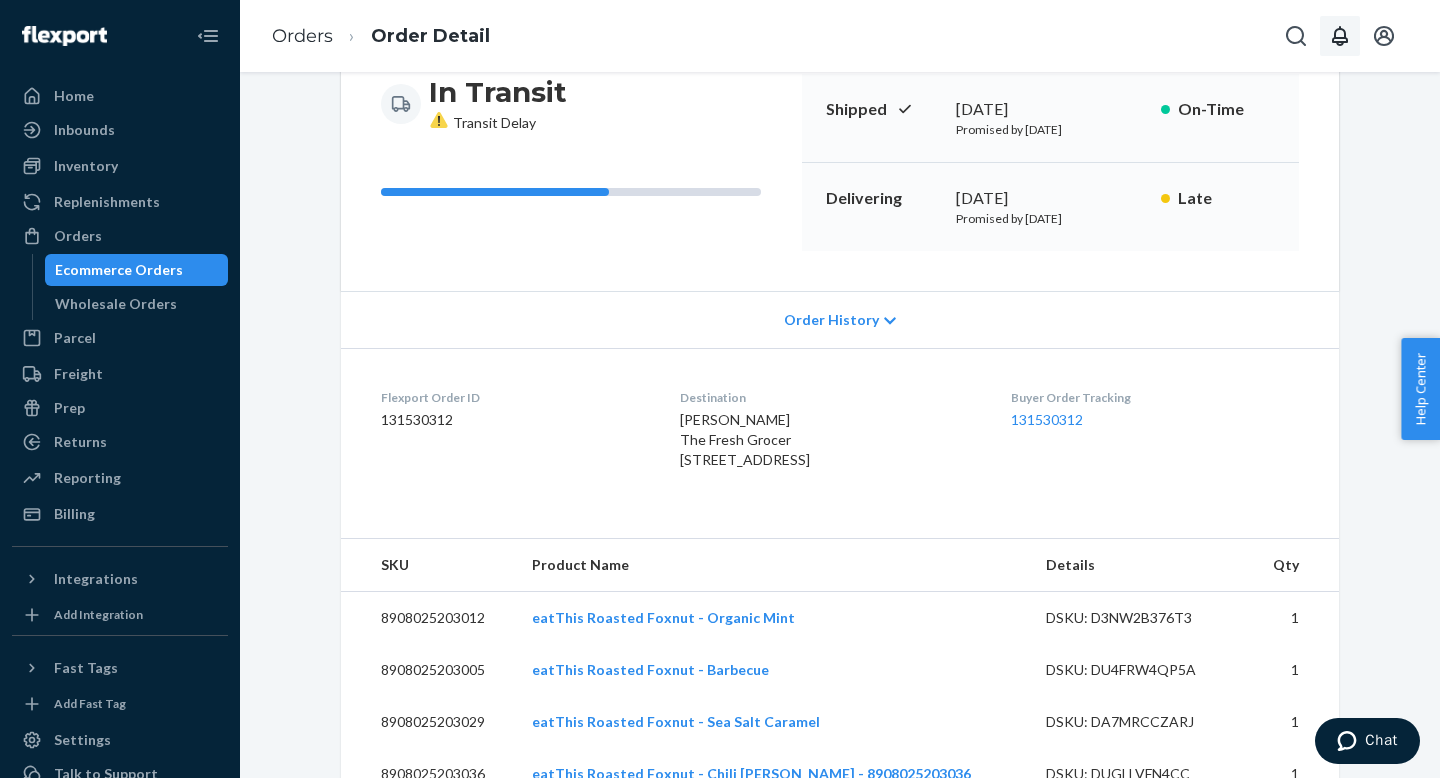 drag, startPoint x: 660, startPoint y: 441, endPoint x: 813, endPoint y: 458, distance: 153.94154 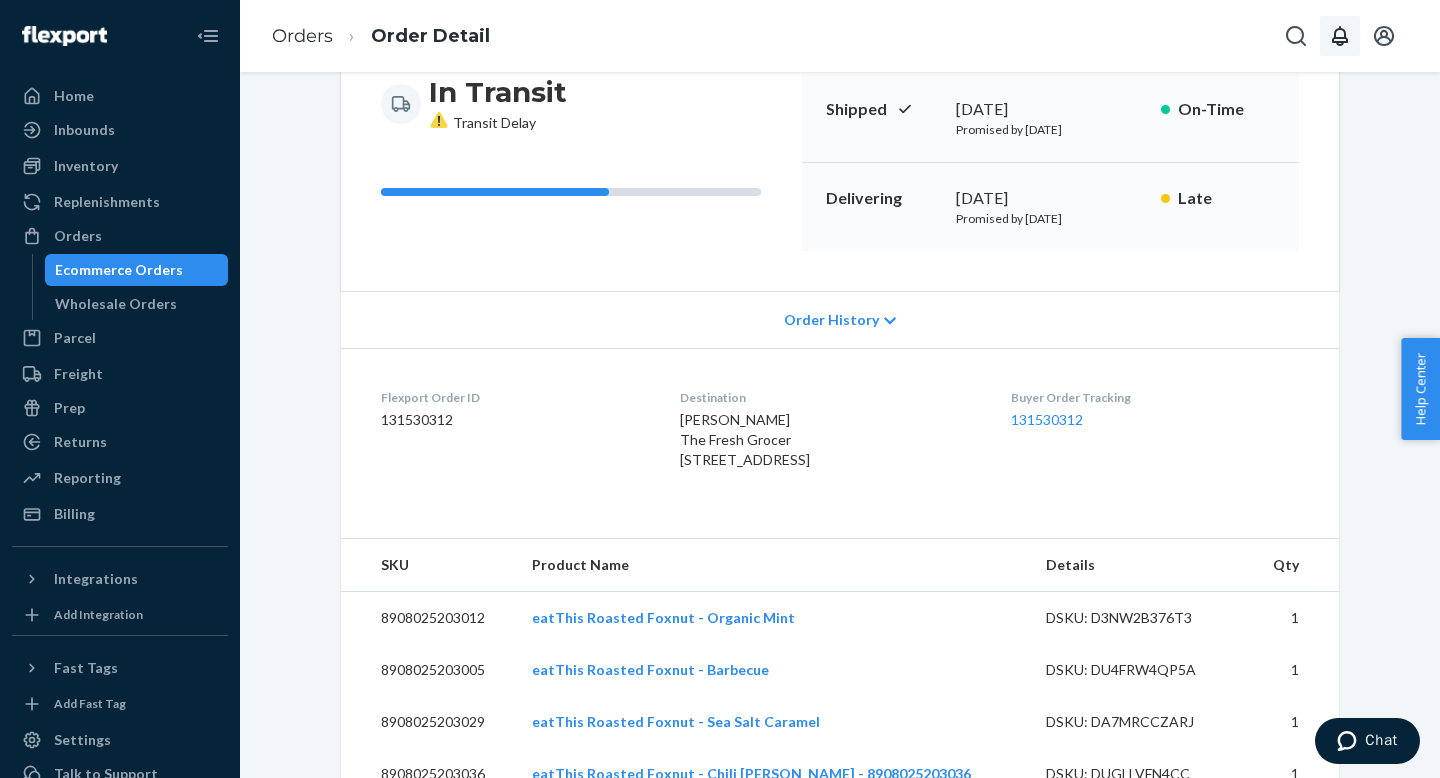click on "[PERSON_NAME]
The Fresh Grocer
[STREET_ADDRESS]" at bounding box center (829, 440) 